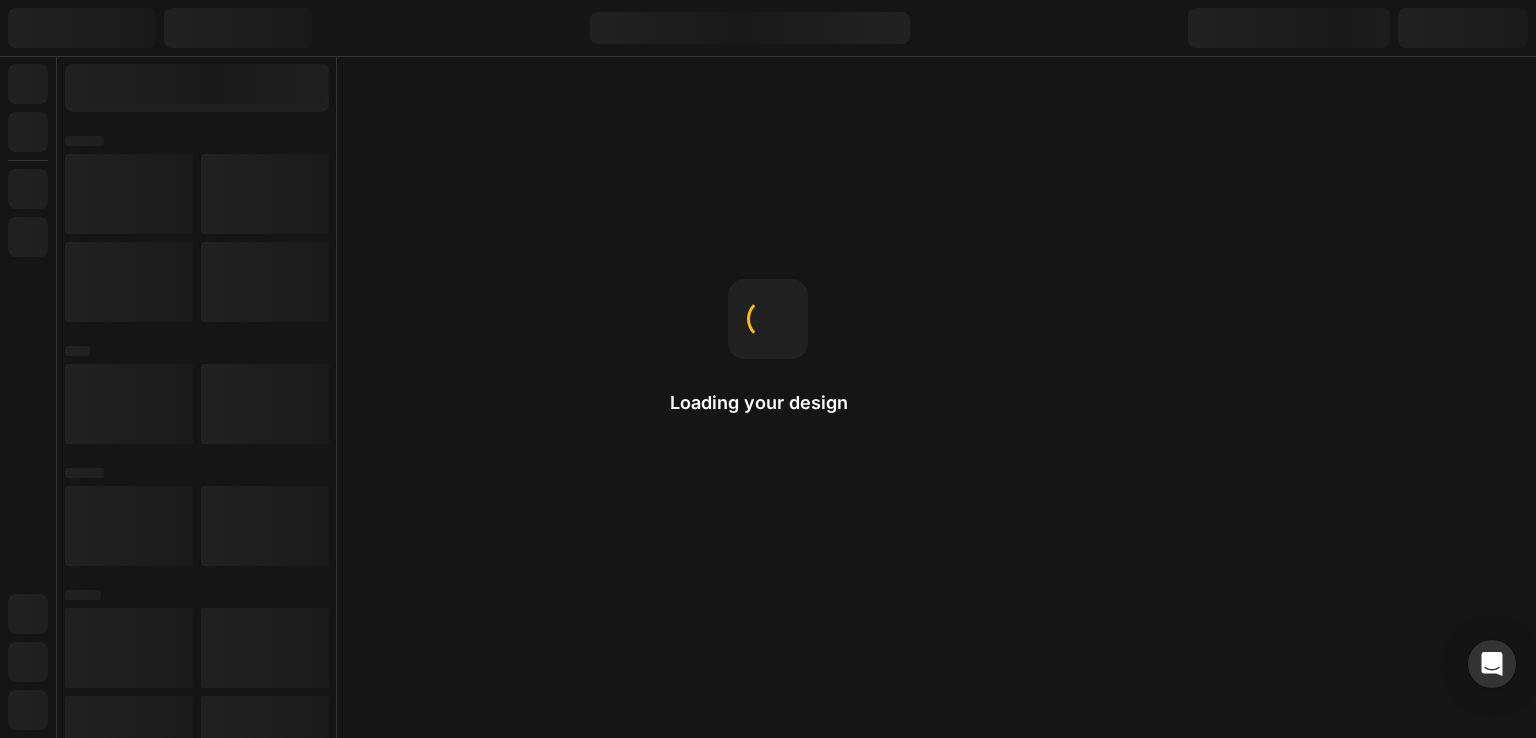 scroll, scrollTop: 0, scrollLeft: 0, axis: both 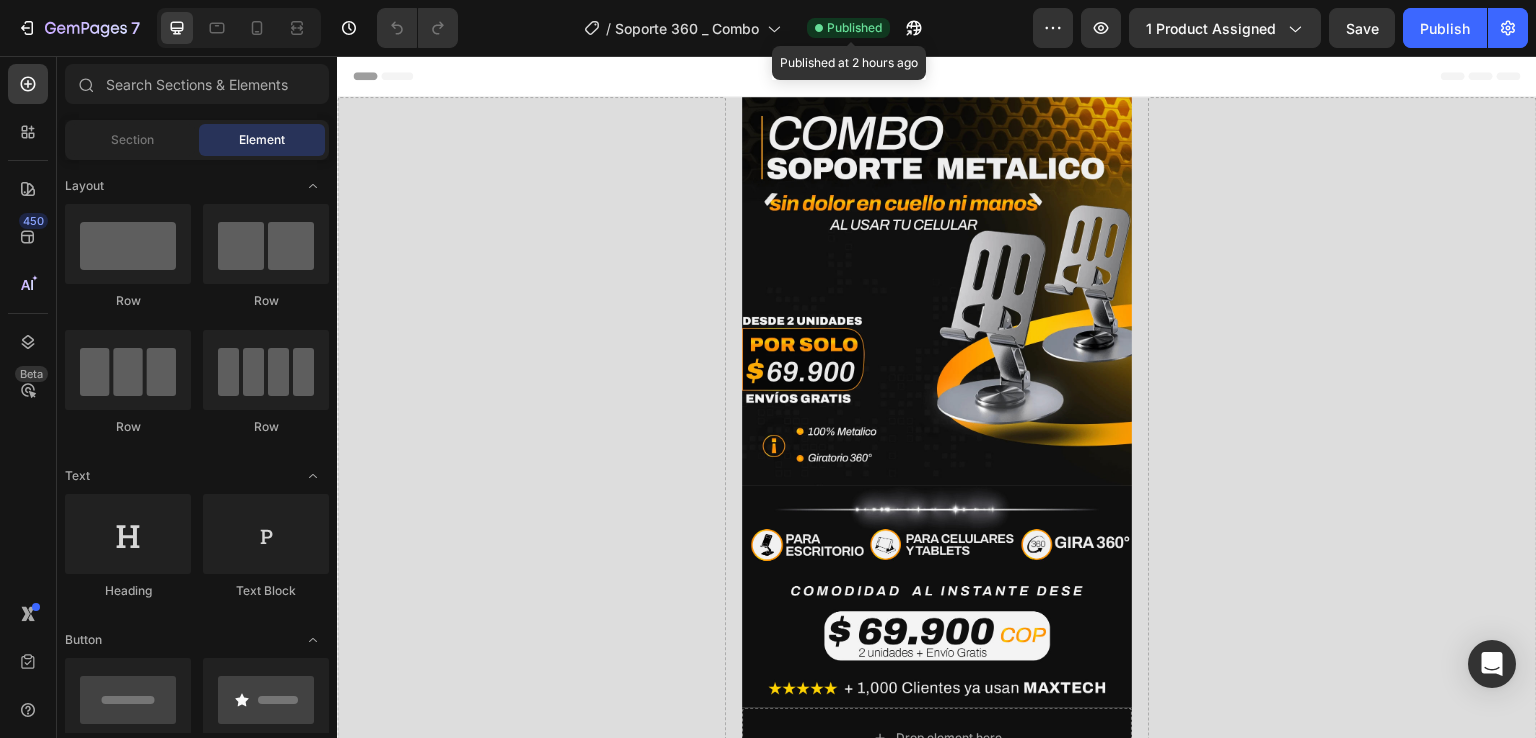 click on "Published" at bounding box center [854, 28] 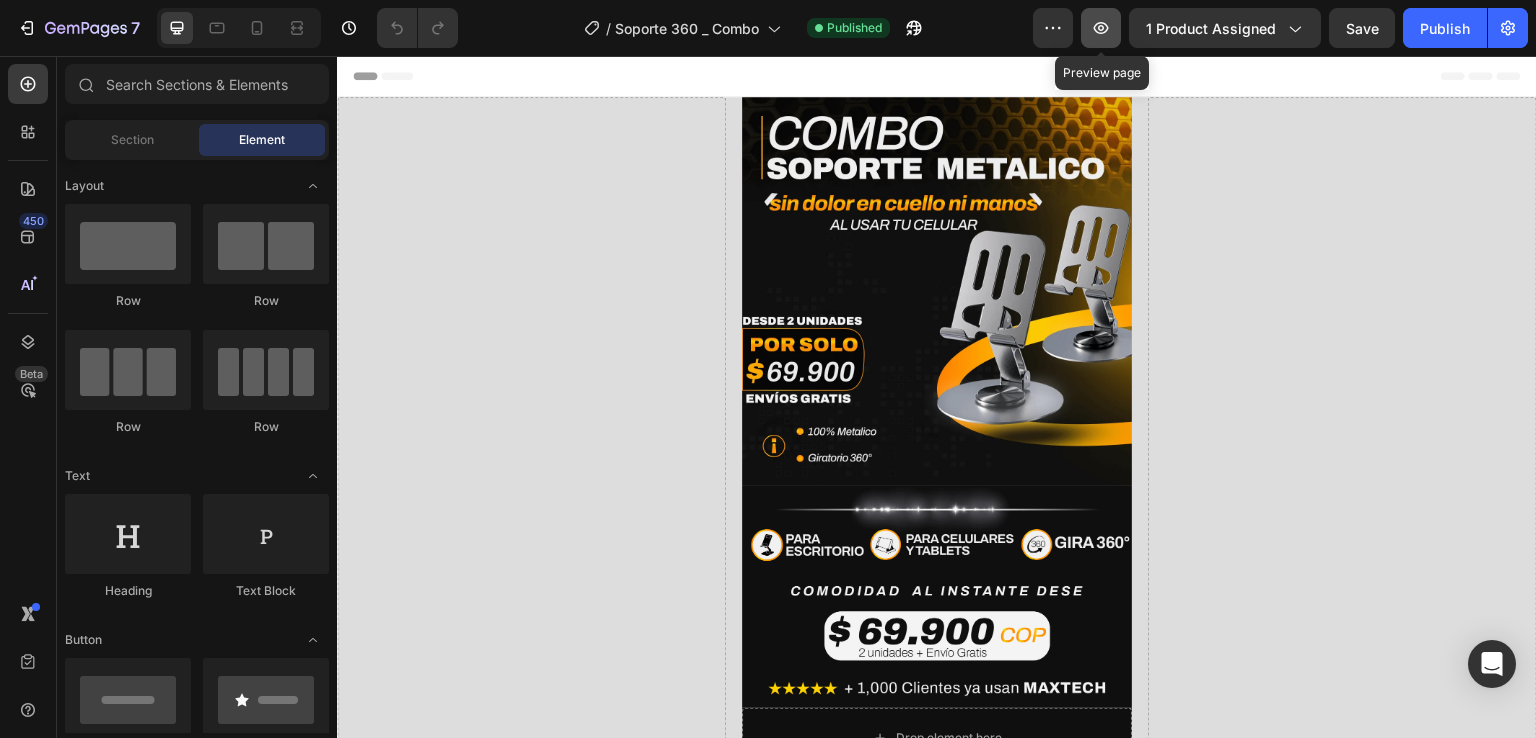 click 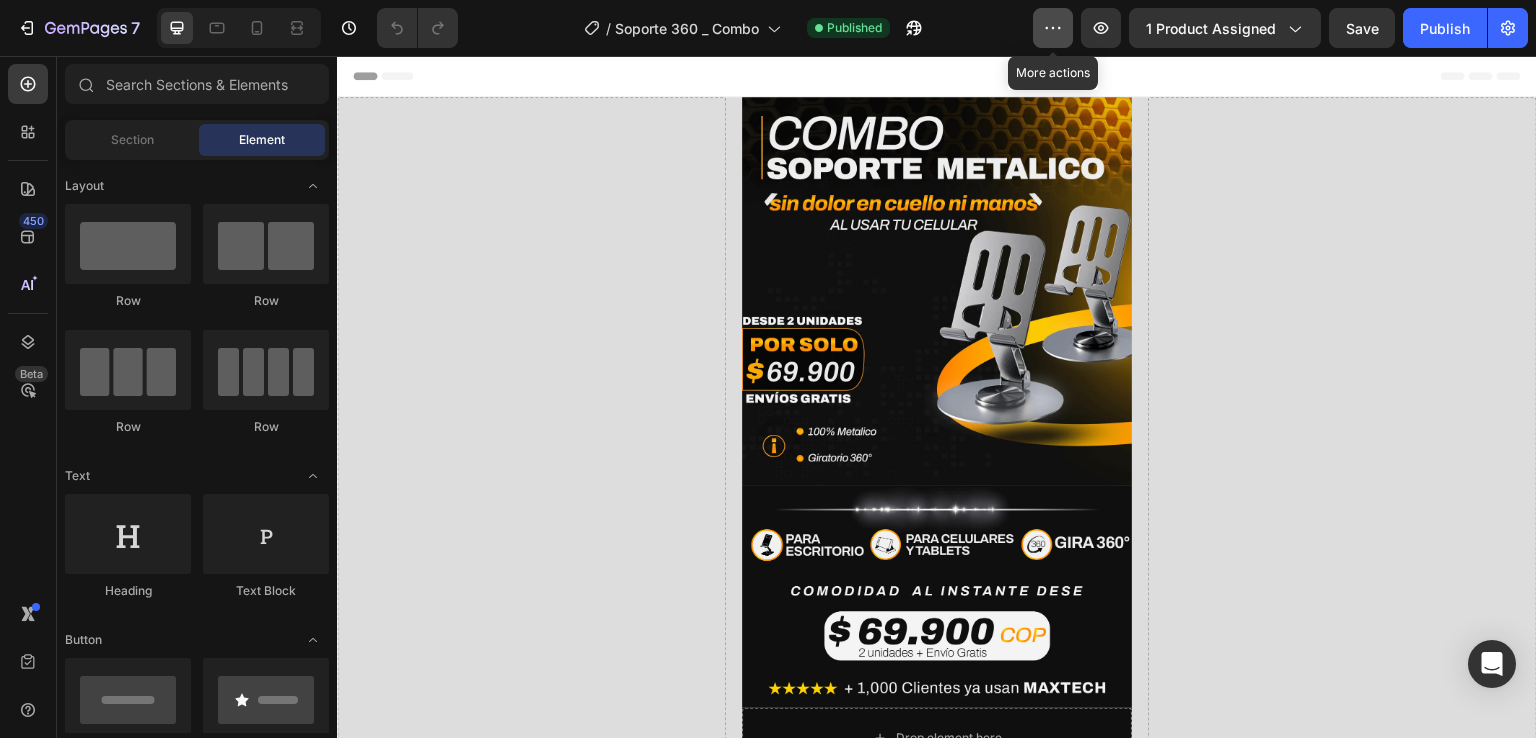 click 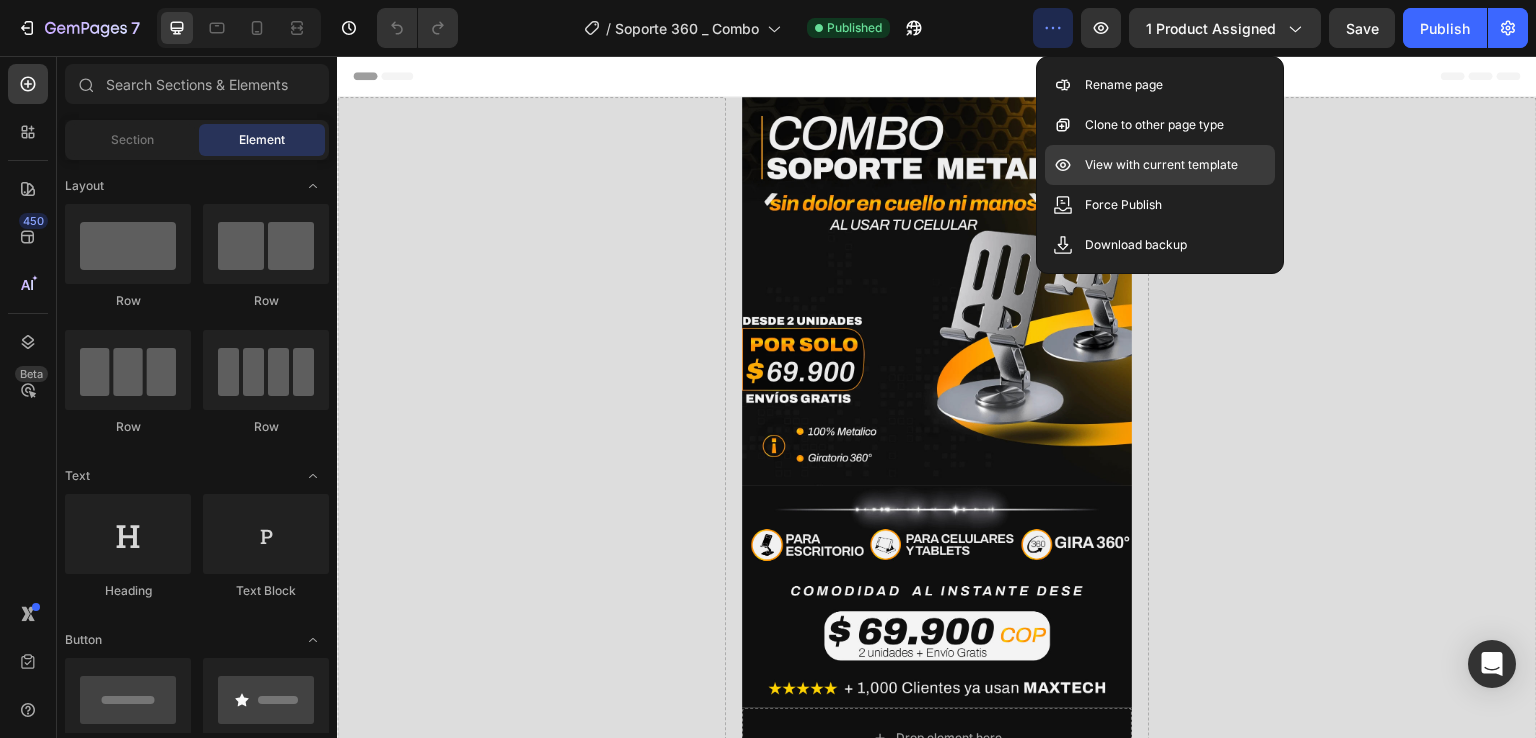 click on "View with current template" at bounding box center [1161, 165] 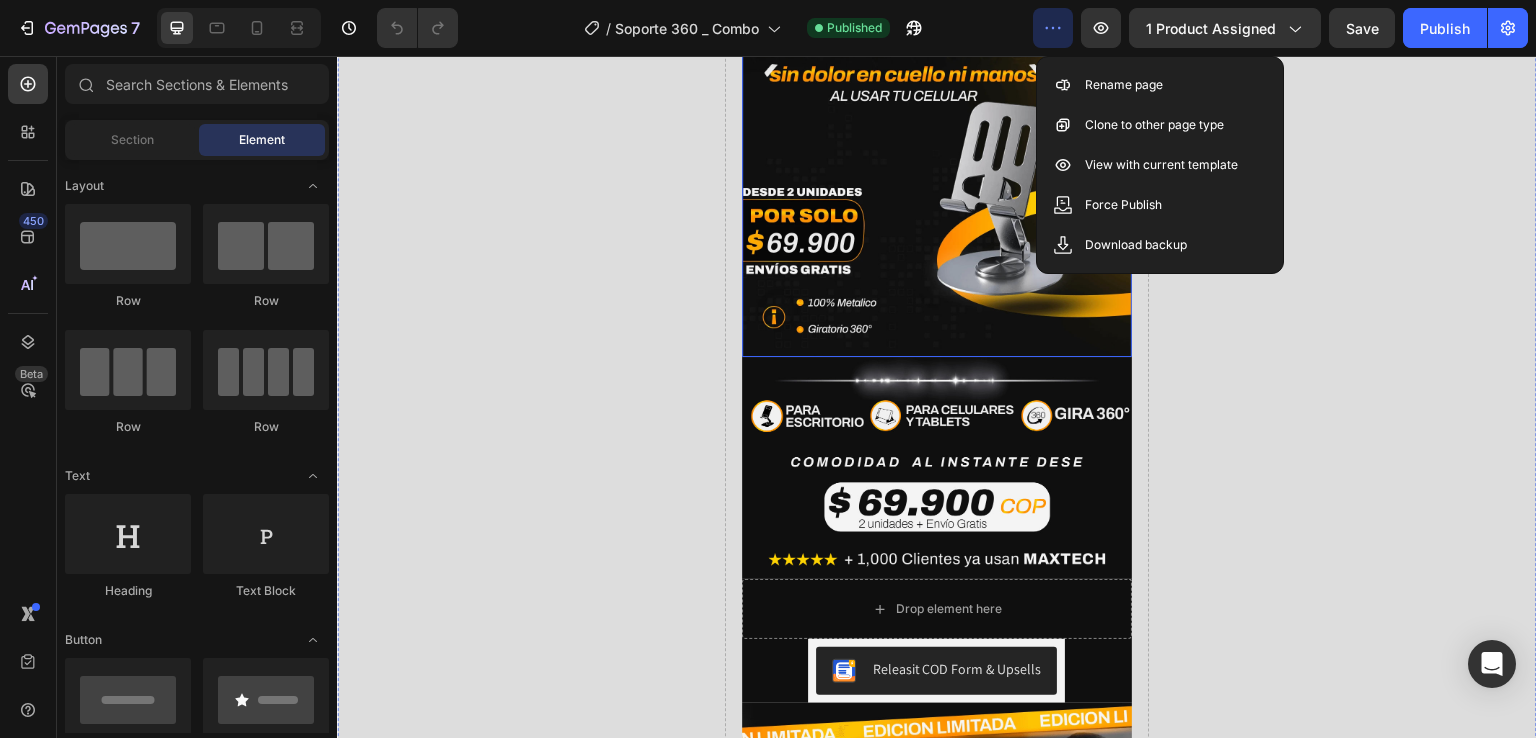scroll, scrollTop: 300, scrollLeft: 0, axis: vertical 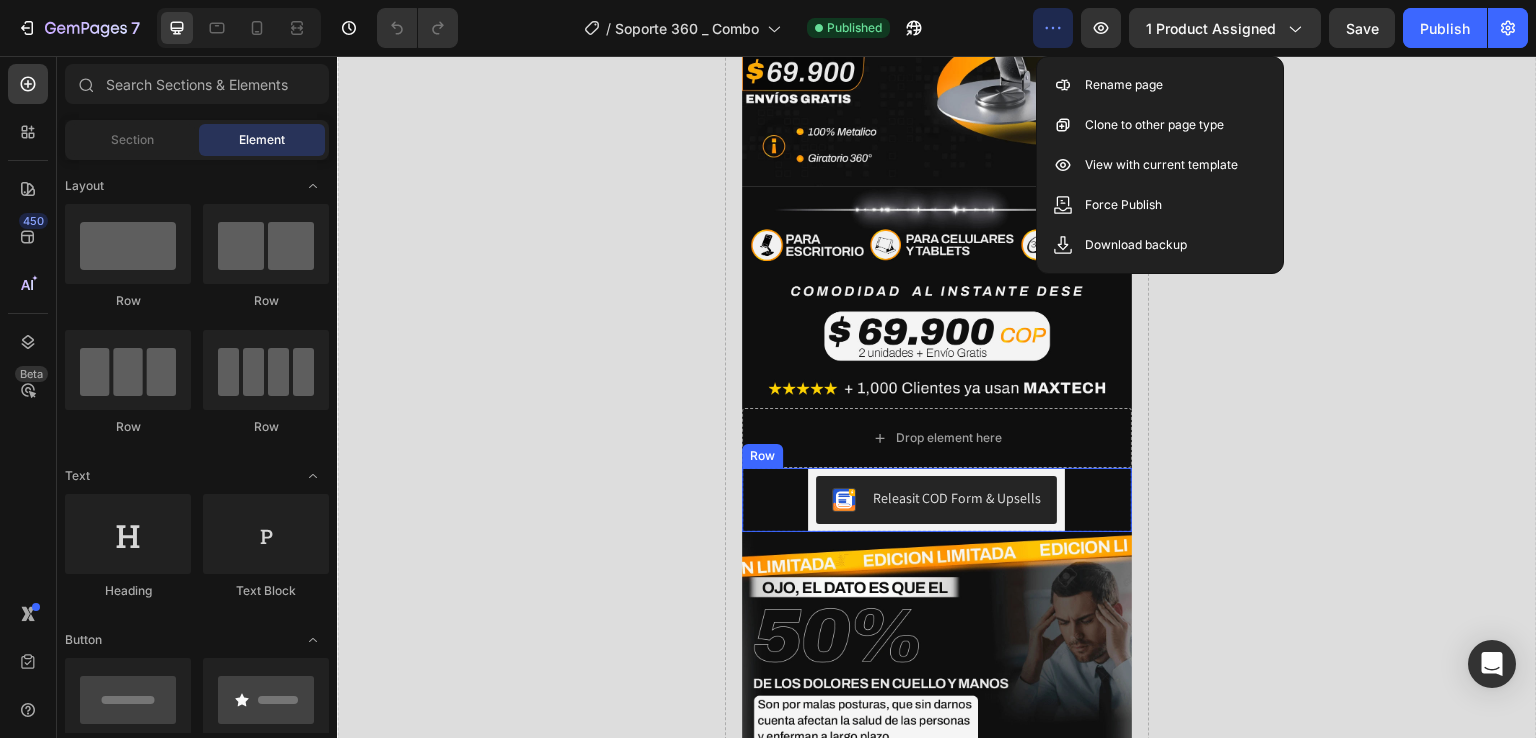 click on "Releasit COD Form & Upsells Releasit COD Form & Upsells Row" at bounding box center [936, 500] 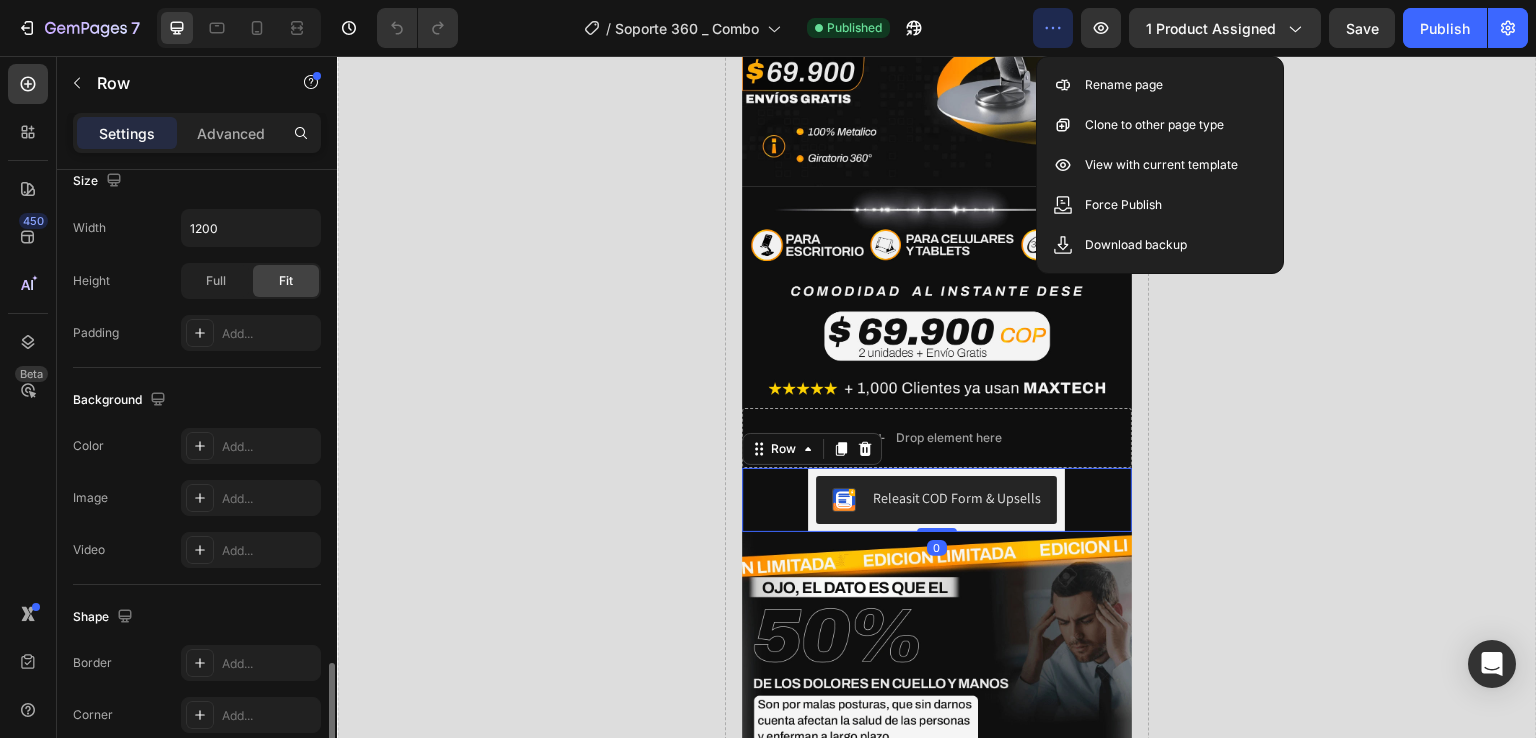 scroll, scrollTop: 654, scrollLeft: 0, axis: vertical 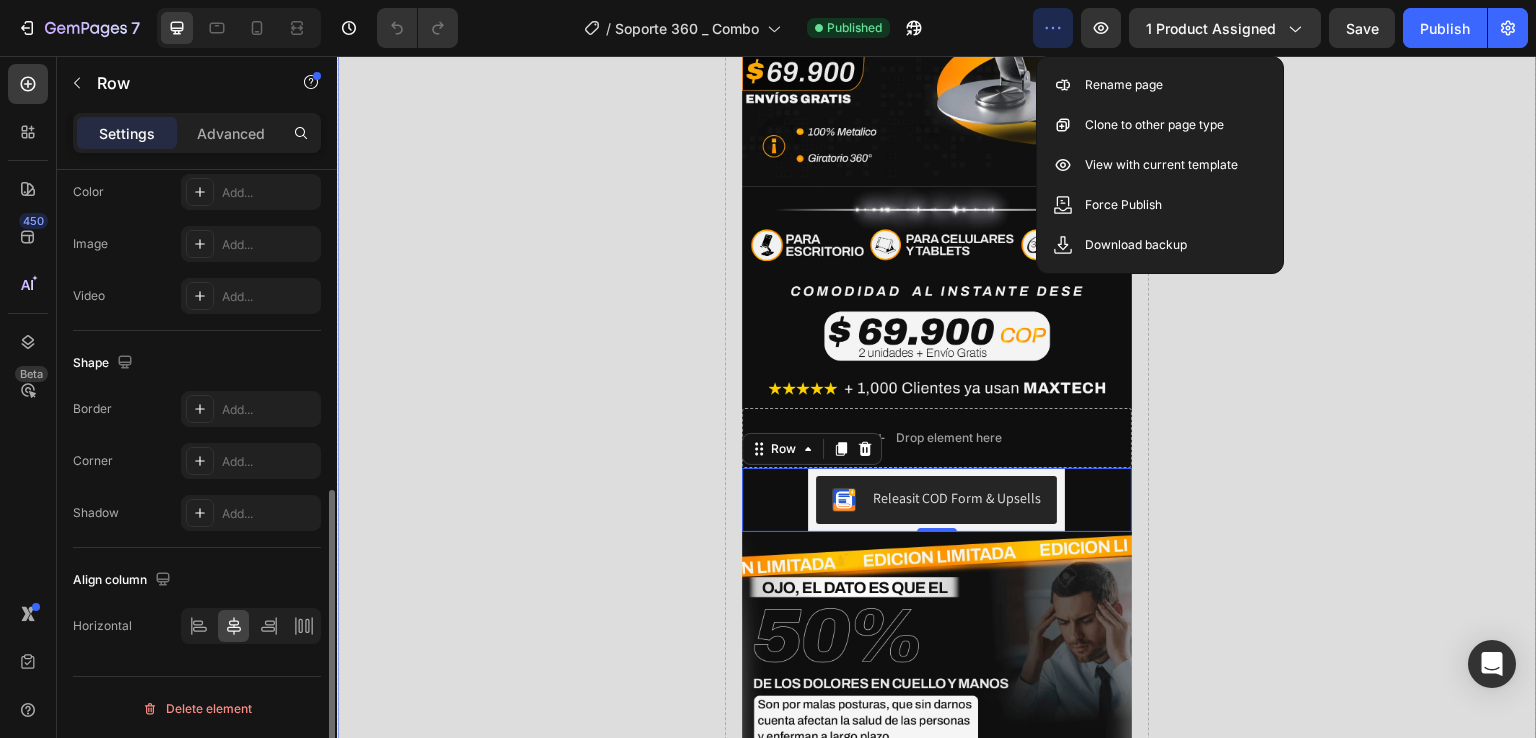 click on "Drop element here" at bounding box center [1342, 1296] 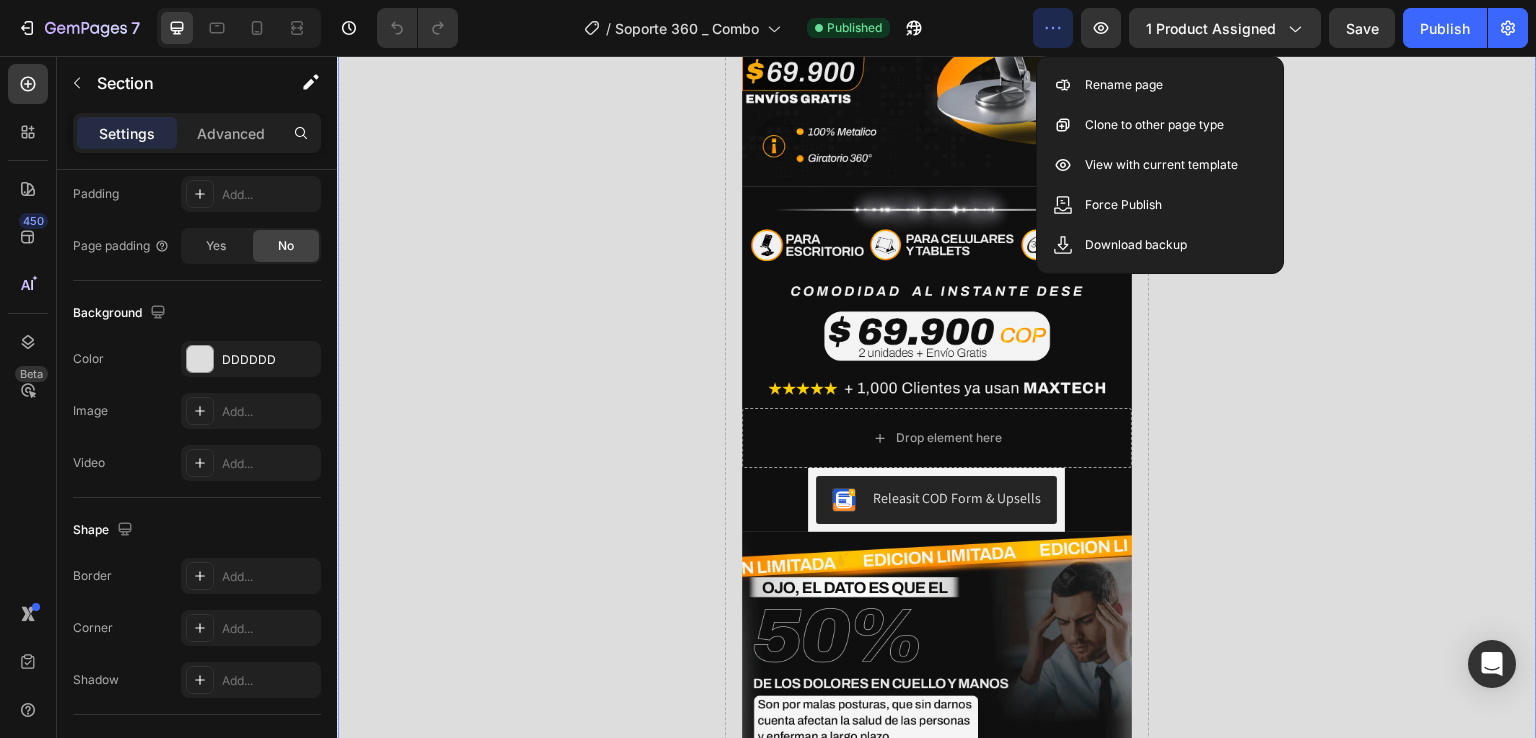 scroll, scrollTop: 0, scrollLeft: 0, axis: both 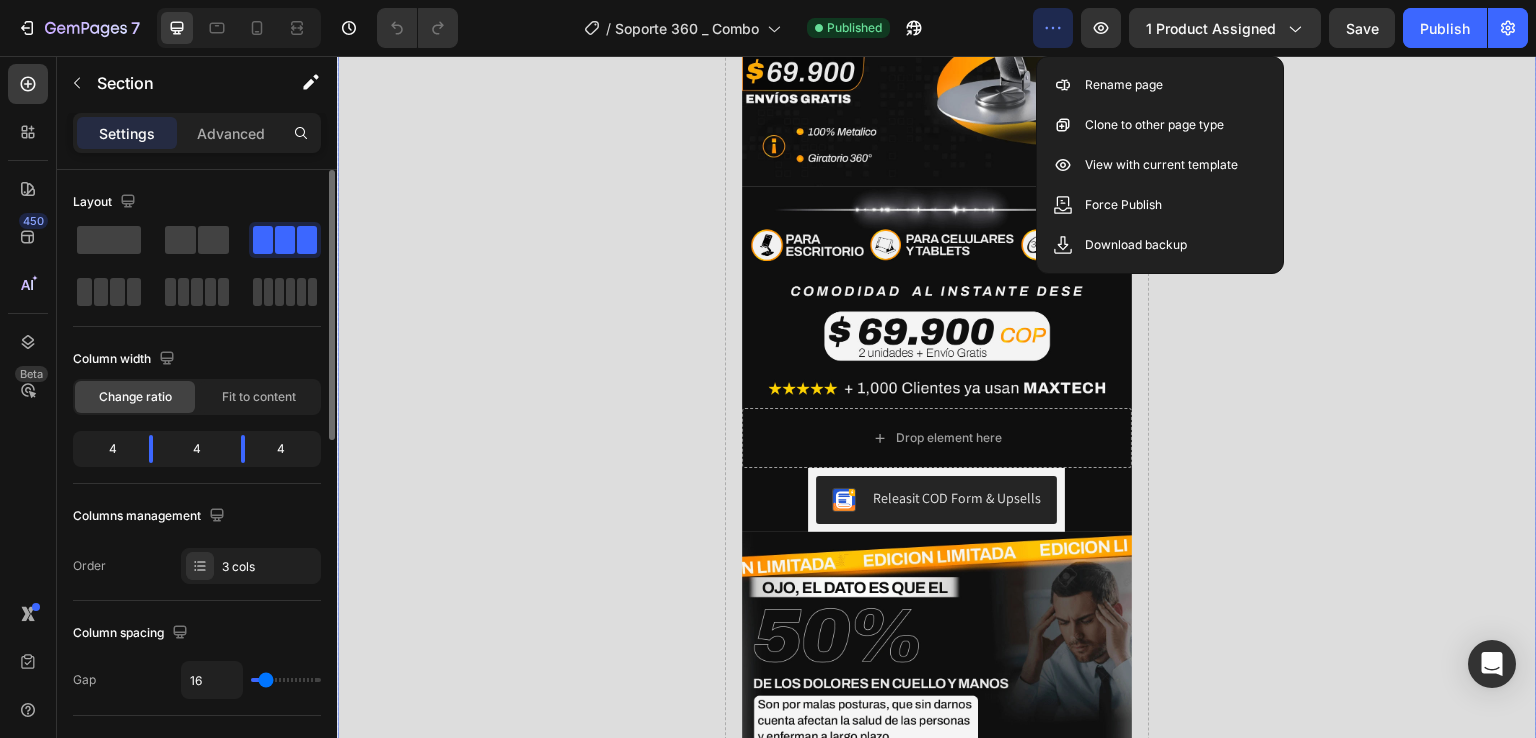 click on "Drop element here" at bounding box center (1342, 1296) 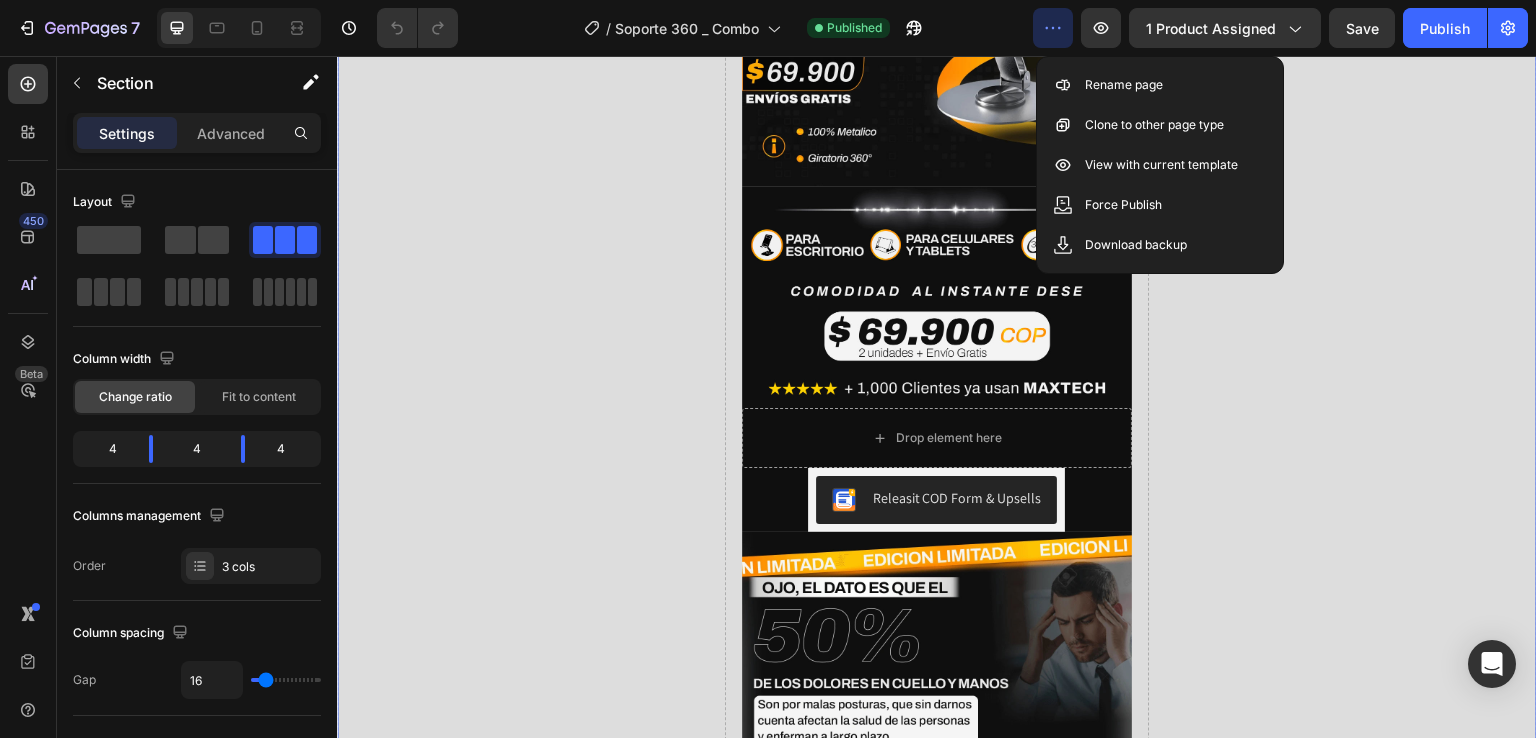 click on "Drop element here" at bounding box center [1342, 1296] 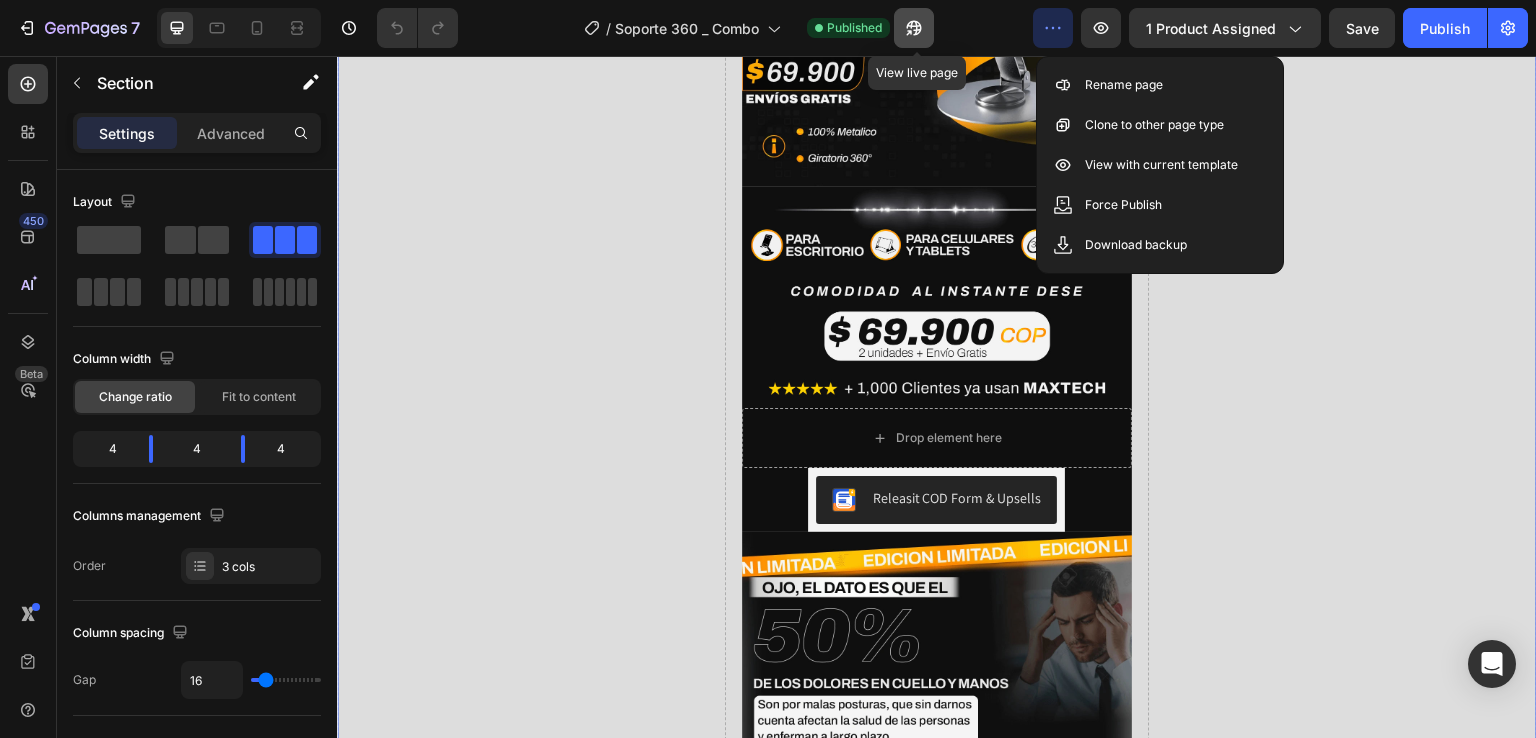 click 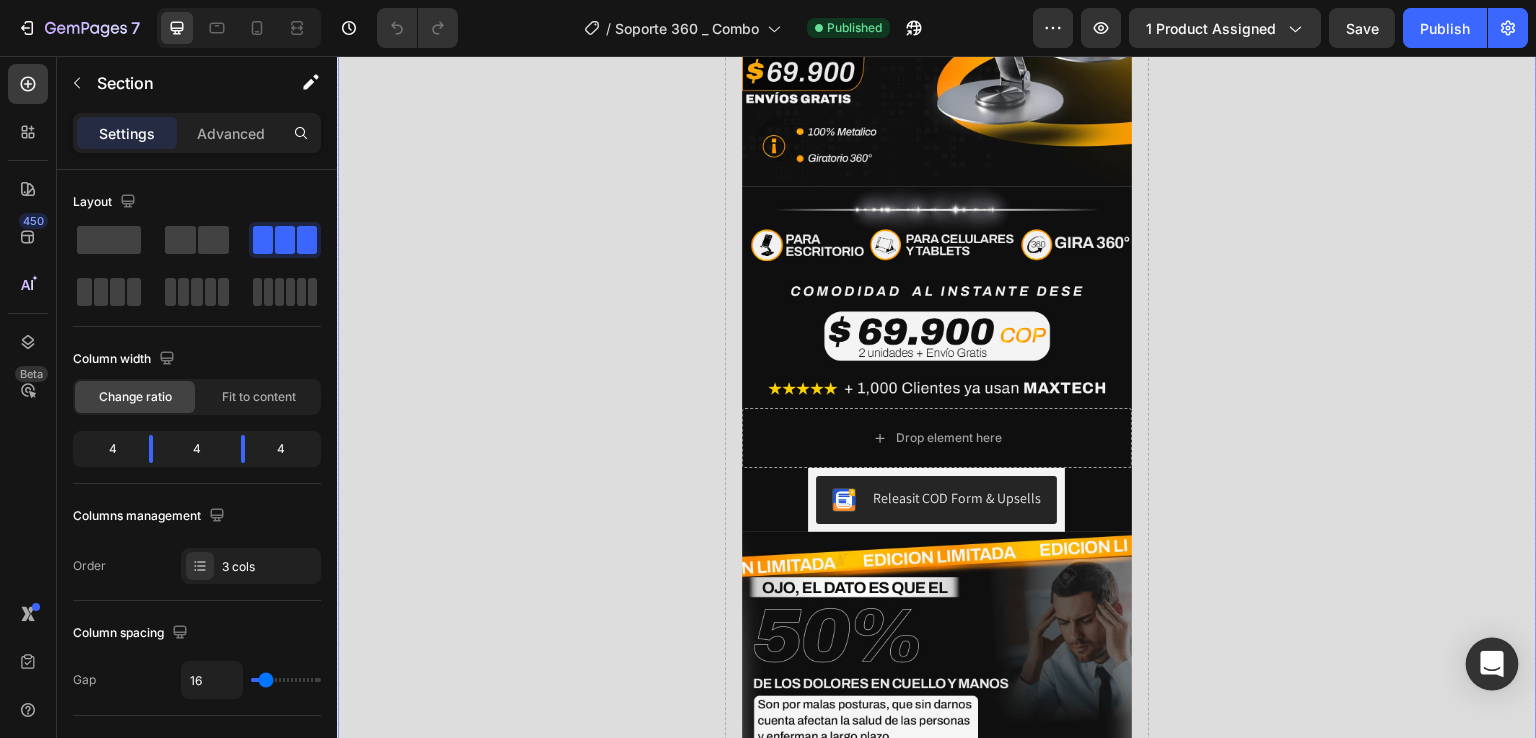 click at bounding box center [1492, 664] 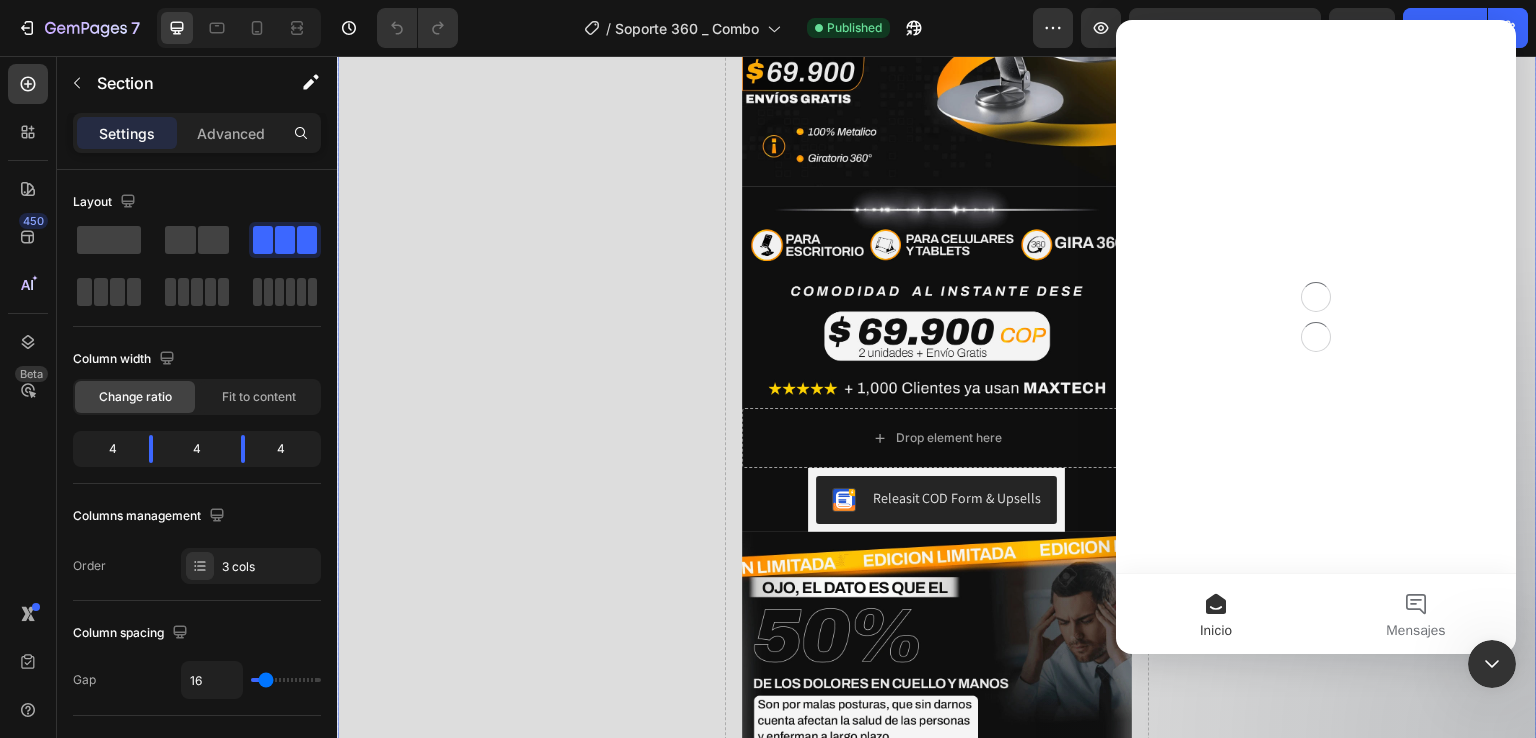 scroll, scrollTop: 0, scrollLeft: 0, axis: both 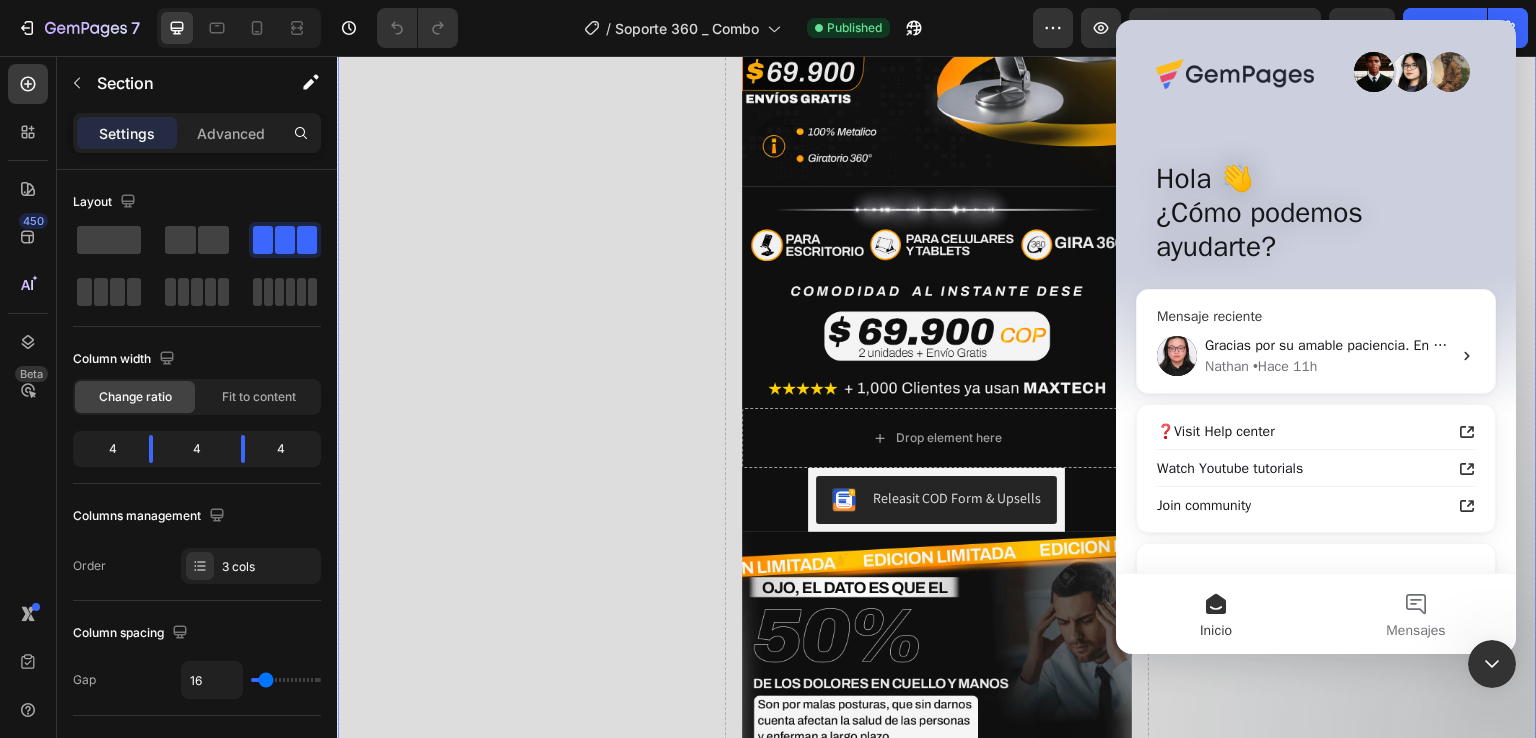 click on "Gracias por su amable paciencia. En cuanto a su pregunta, GemPages tiene algunas funciones para promocionar y reducir después de la compra. Sin embargo, como está utilizando la aplicación Releasit COD, donde el cliente pagará a la entrega, la promoción o reducción después de la compra no es aplicable. En este caso, debería utilizar Releasit para promocionar y reducir. ¡Espero que esto le sea útil!" at bounding box center (2451, 345) 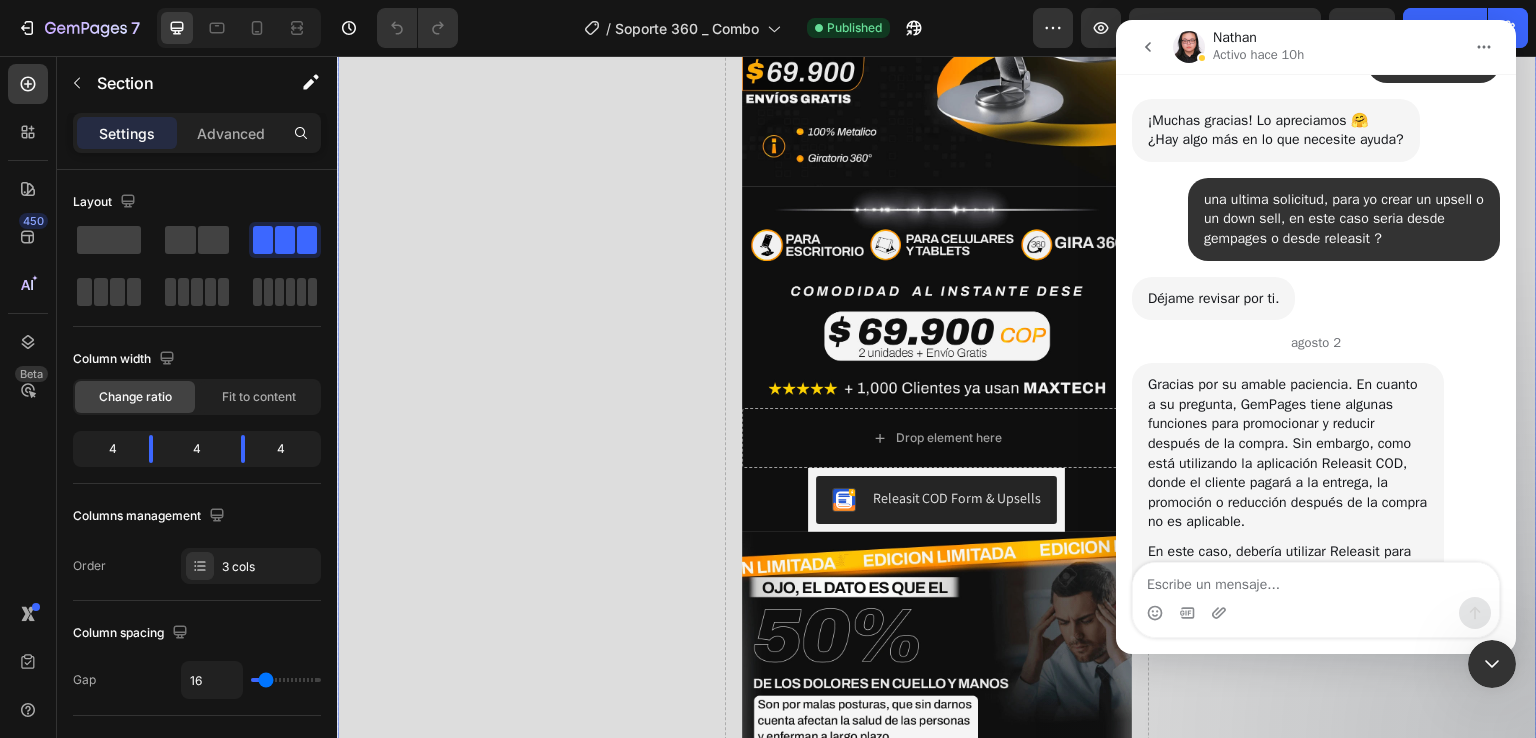 scroll, scrollTop: 8662, scrollLeft: 0, axis: vertical 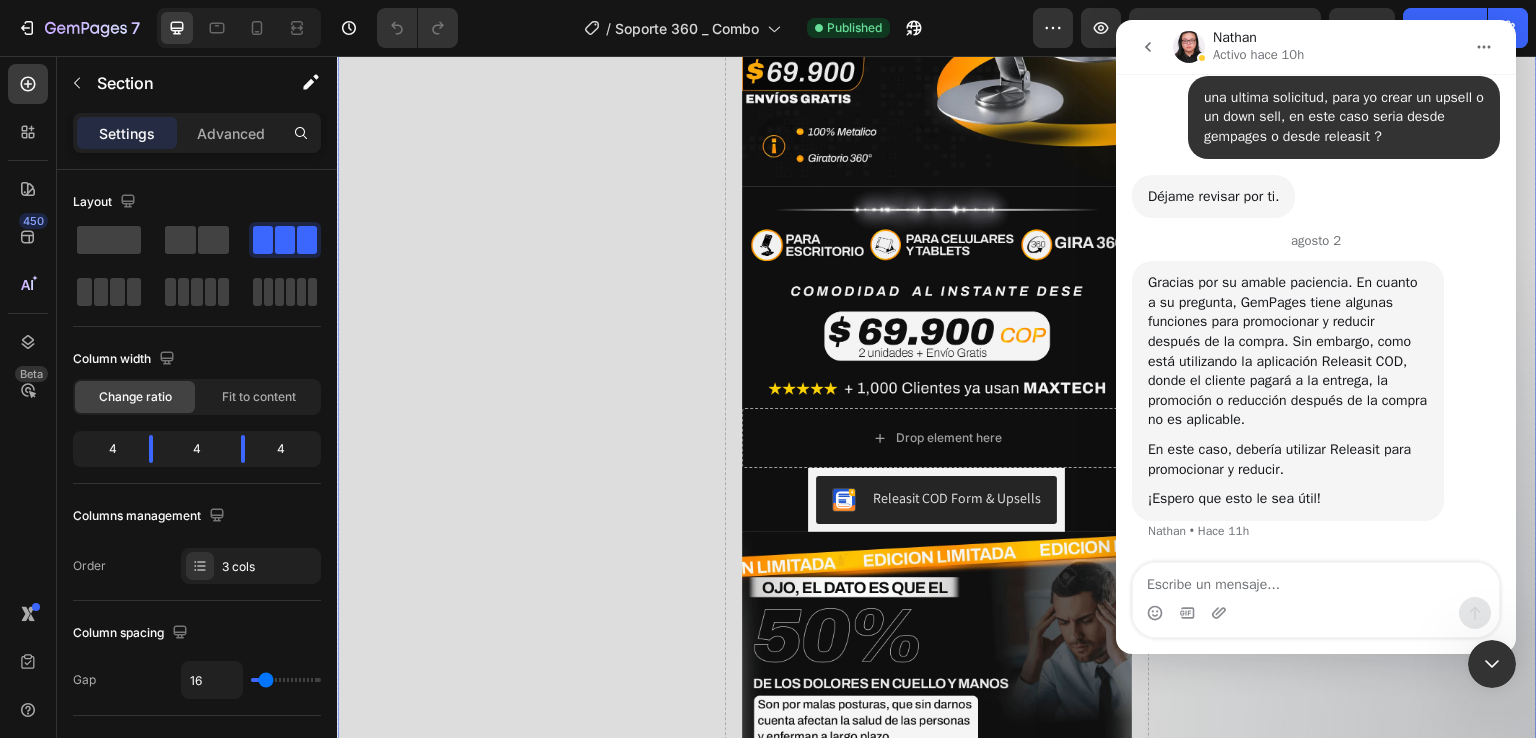 click 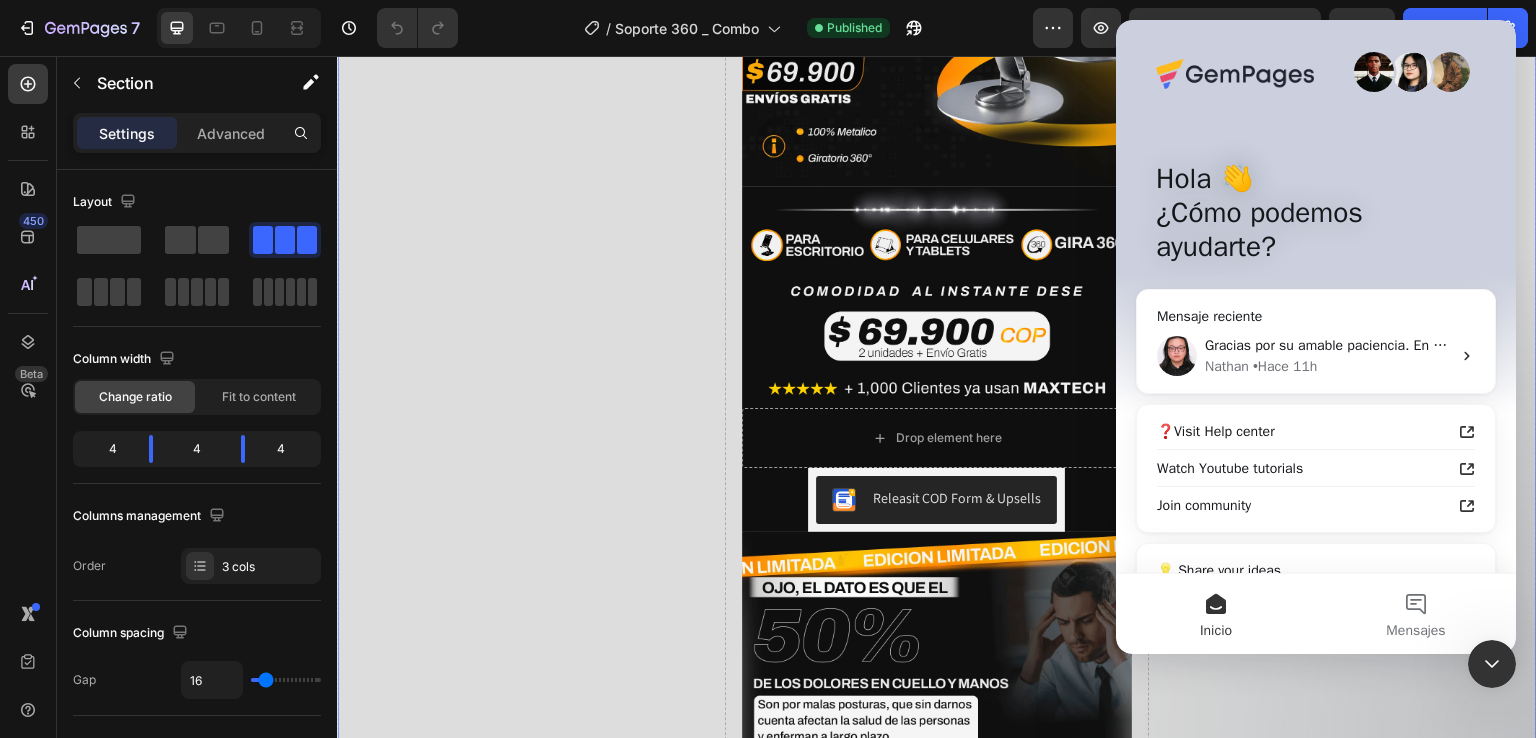 scroll, scrollTop: 0, scrollLeft: 0, axis: both 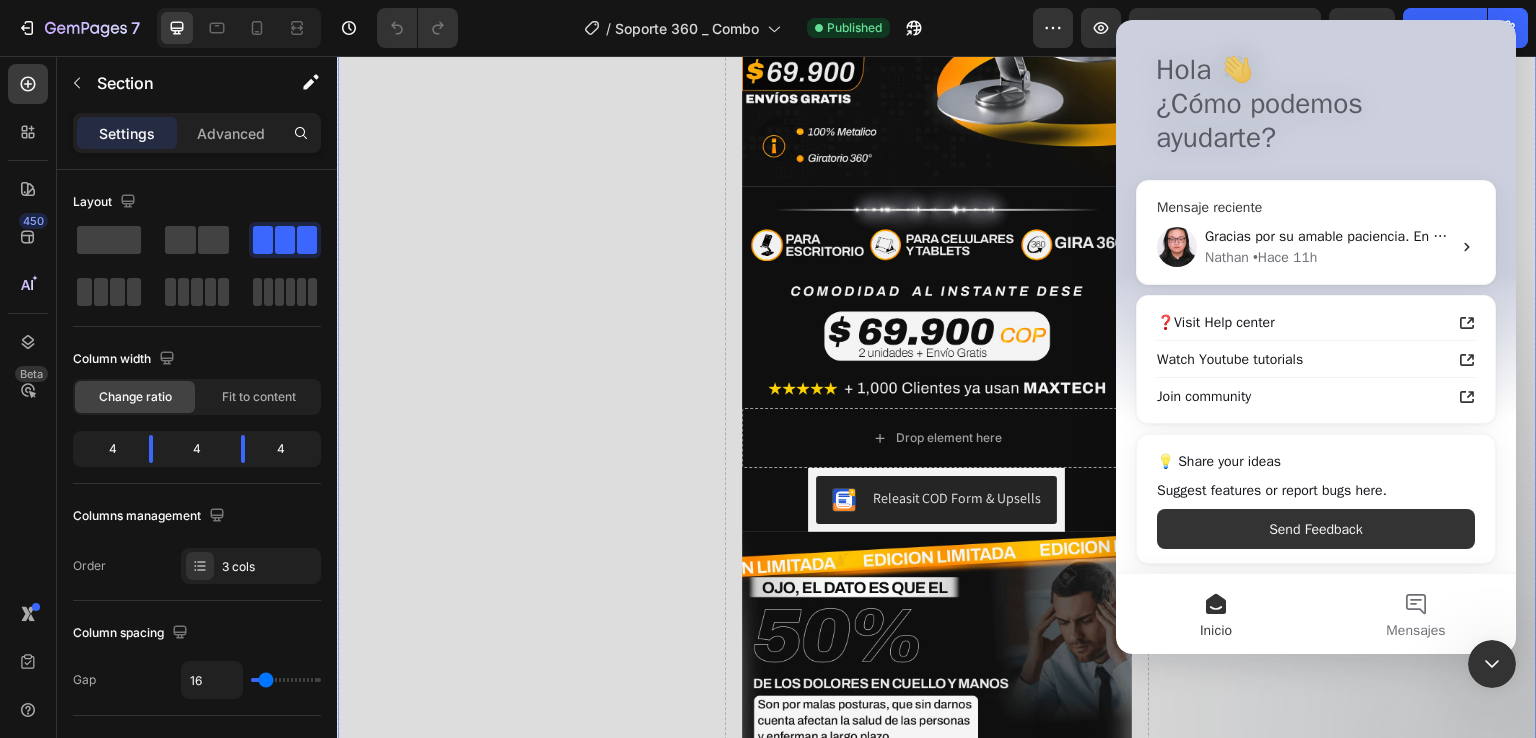 click on "Gracias por su amable paciencia. En cuanto a su pregunta, GemPages tiene algunas funciones para promocionar y reducir después de la compra. Sin embargo, como está utilizando la aplicación Releasit COD, donde el cliente pagará a la entrega, la promoción o reducción después de la compra no es aplicable. En este caso, debería utilizar Releasit para promocionar y reducir. ¡Espero que esto le sea útil!" at bounding box center [1328, 236] 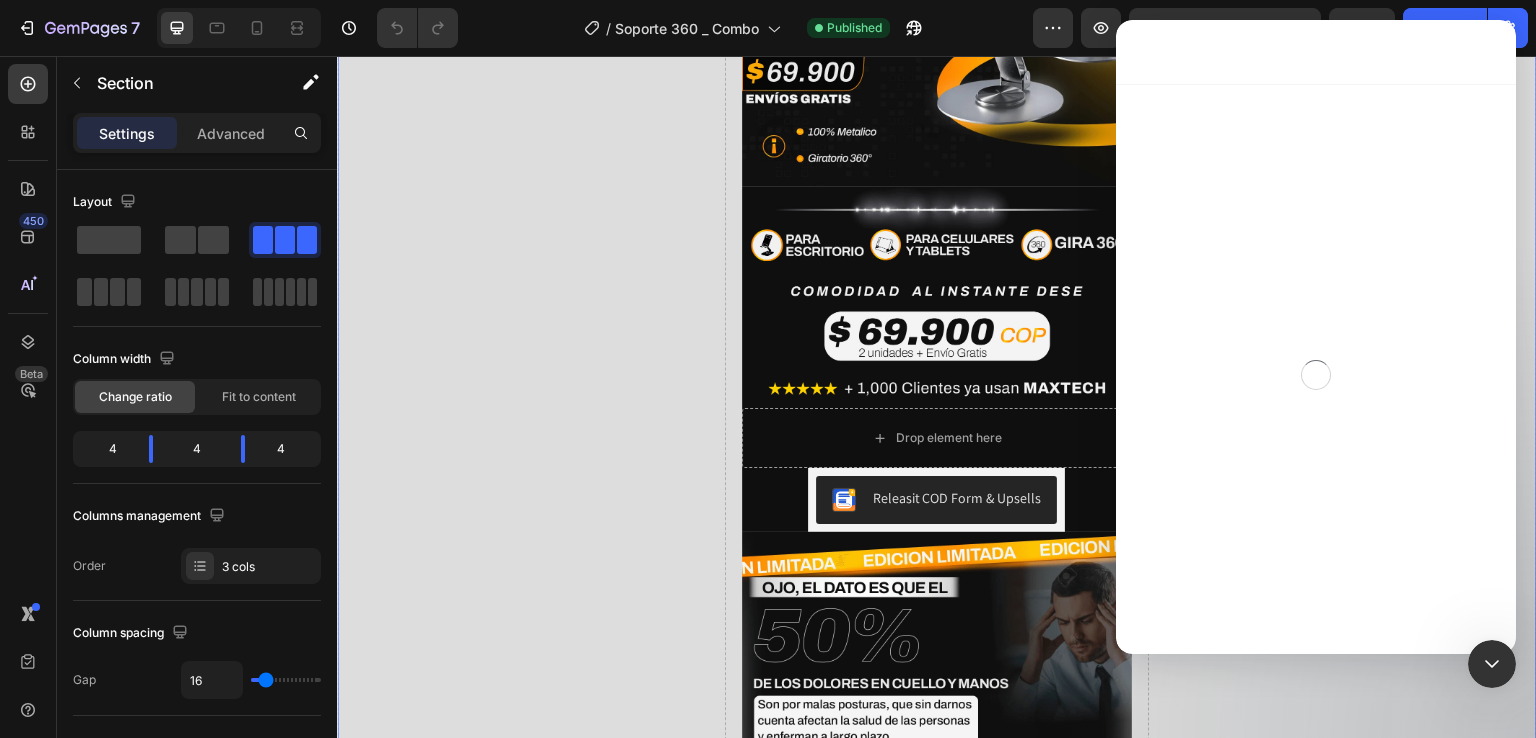 scroll, scrollTop: 0, scrollLeft: 0, axis: both 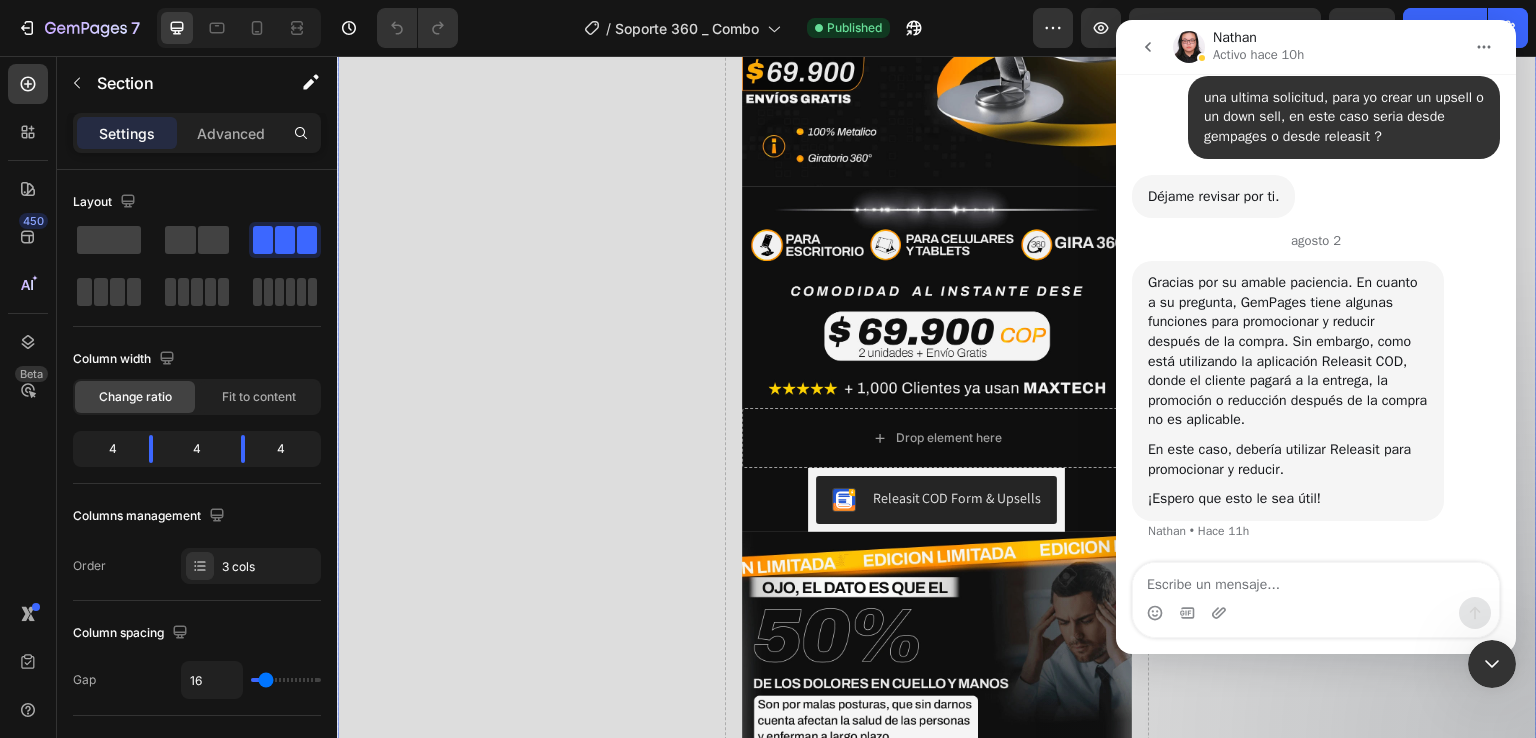 click at bounding box center (1316, 580) 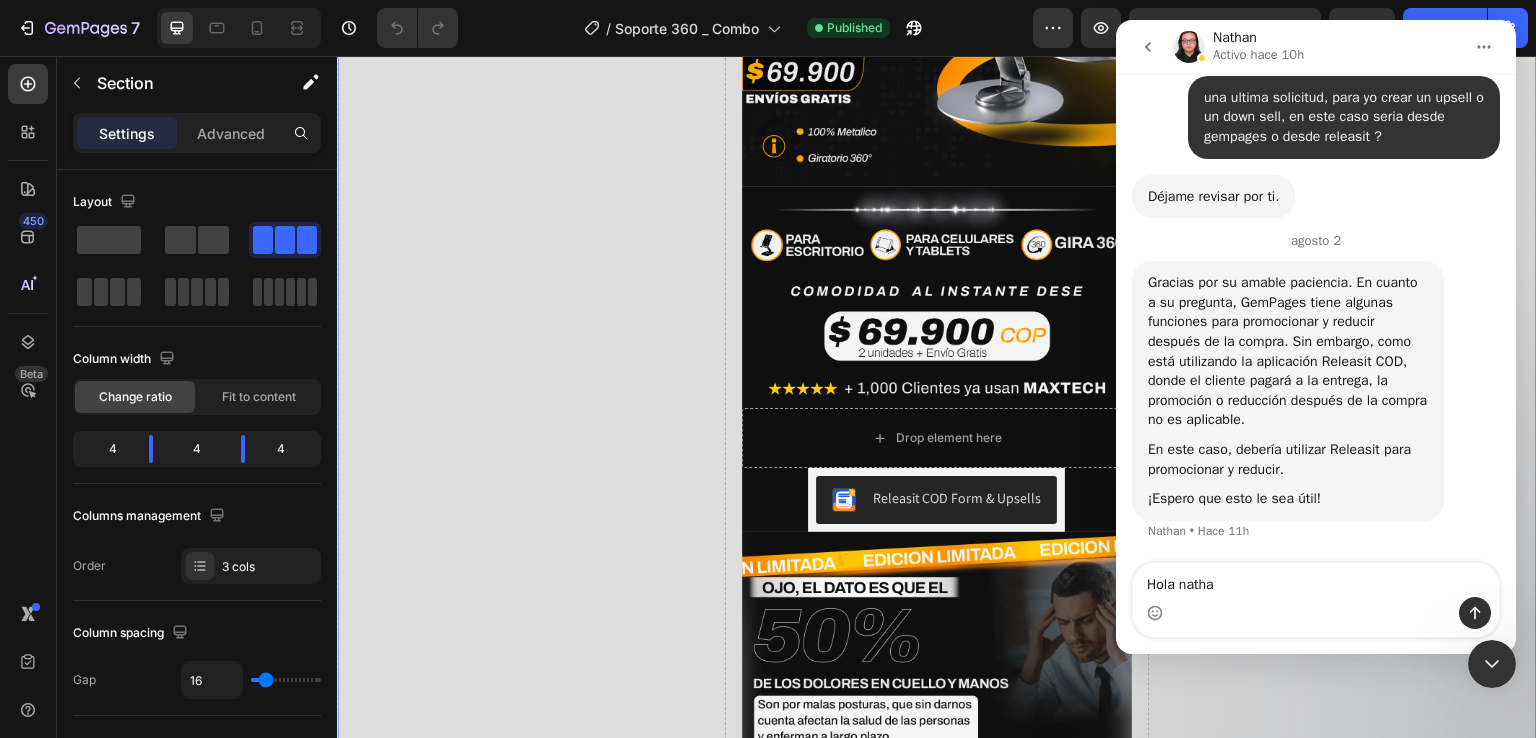 type on "Hola nathan" 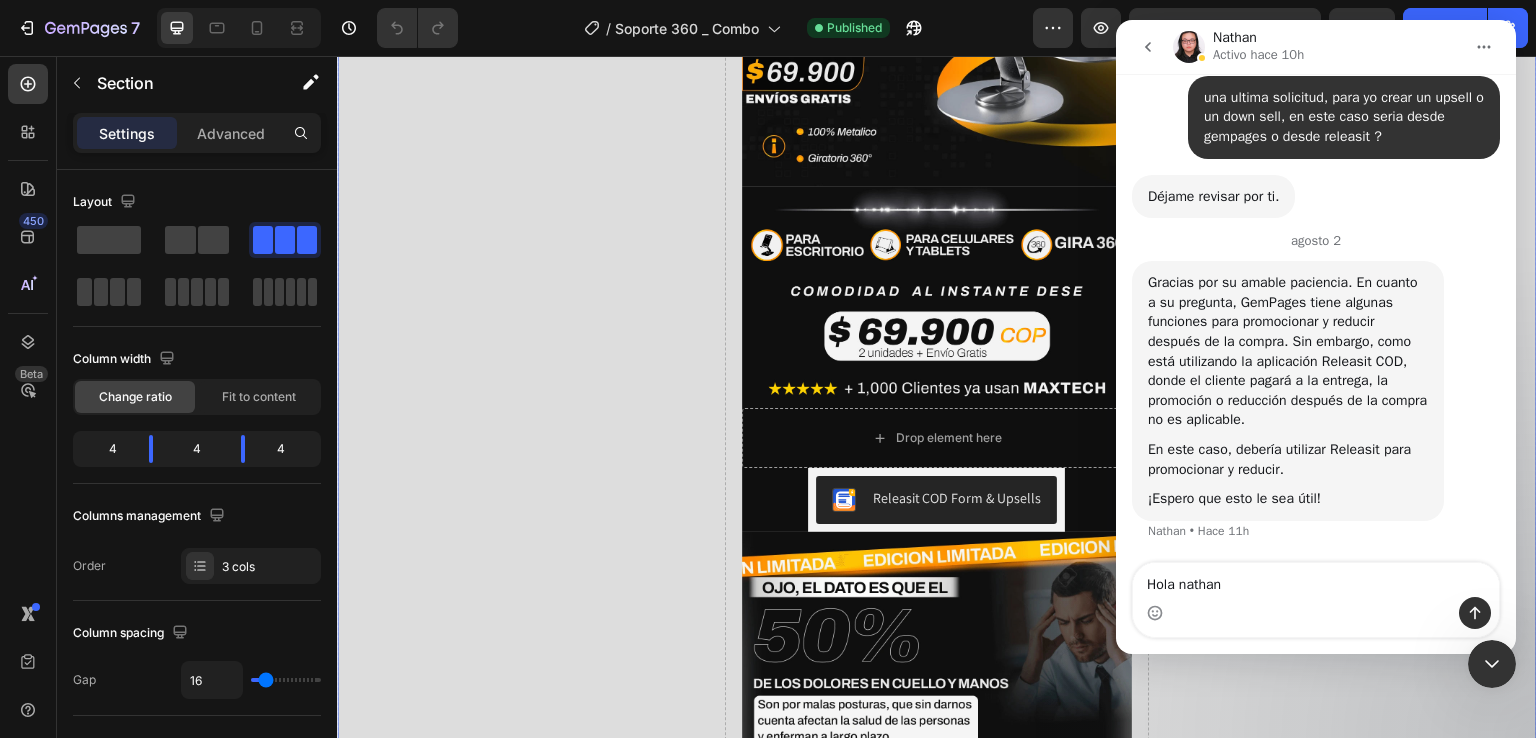 type 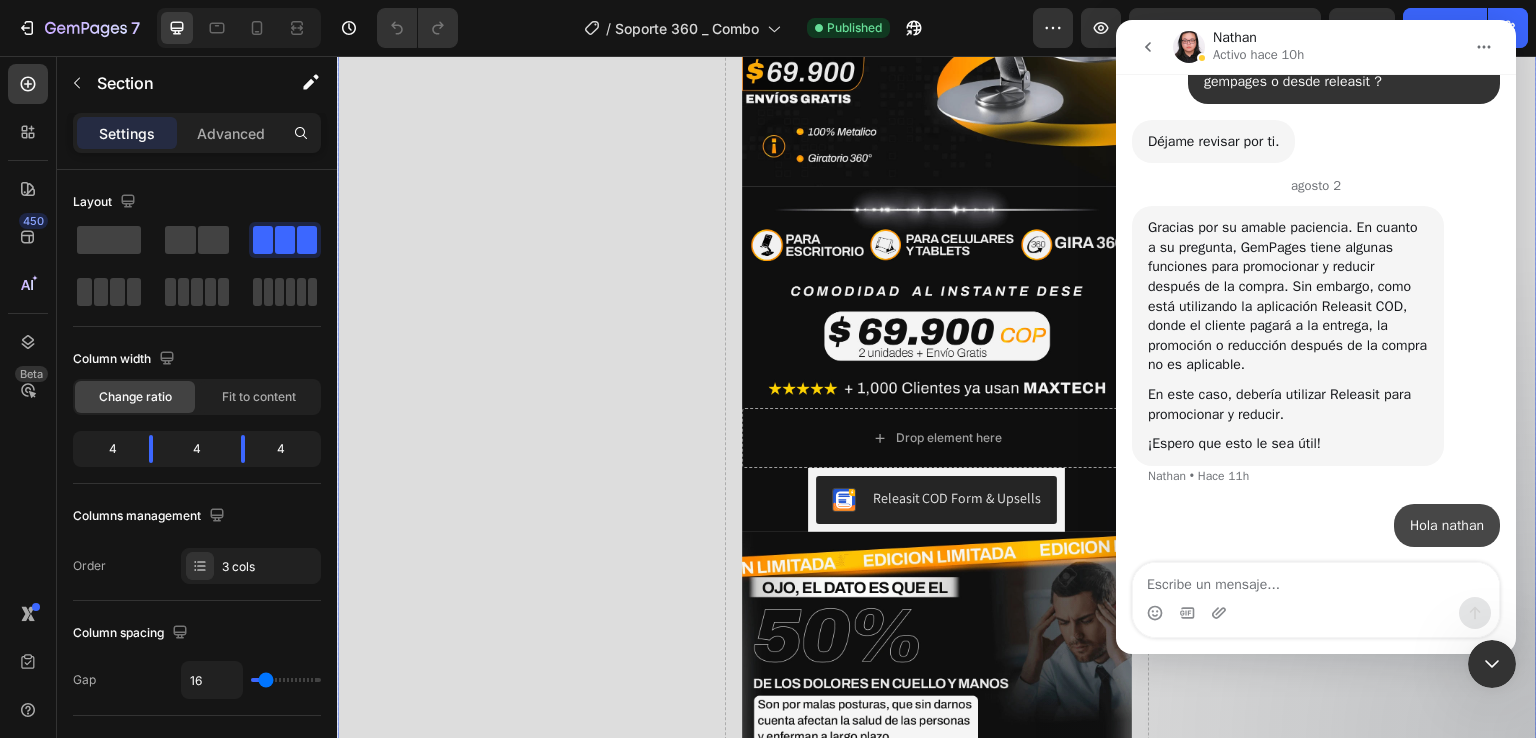 scroll, scrollTop: 8722, scrollLeft: 0, axis: vertical 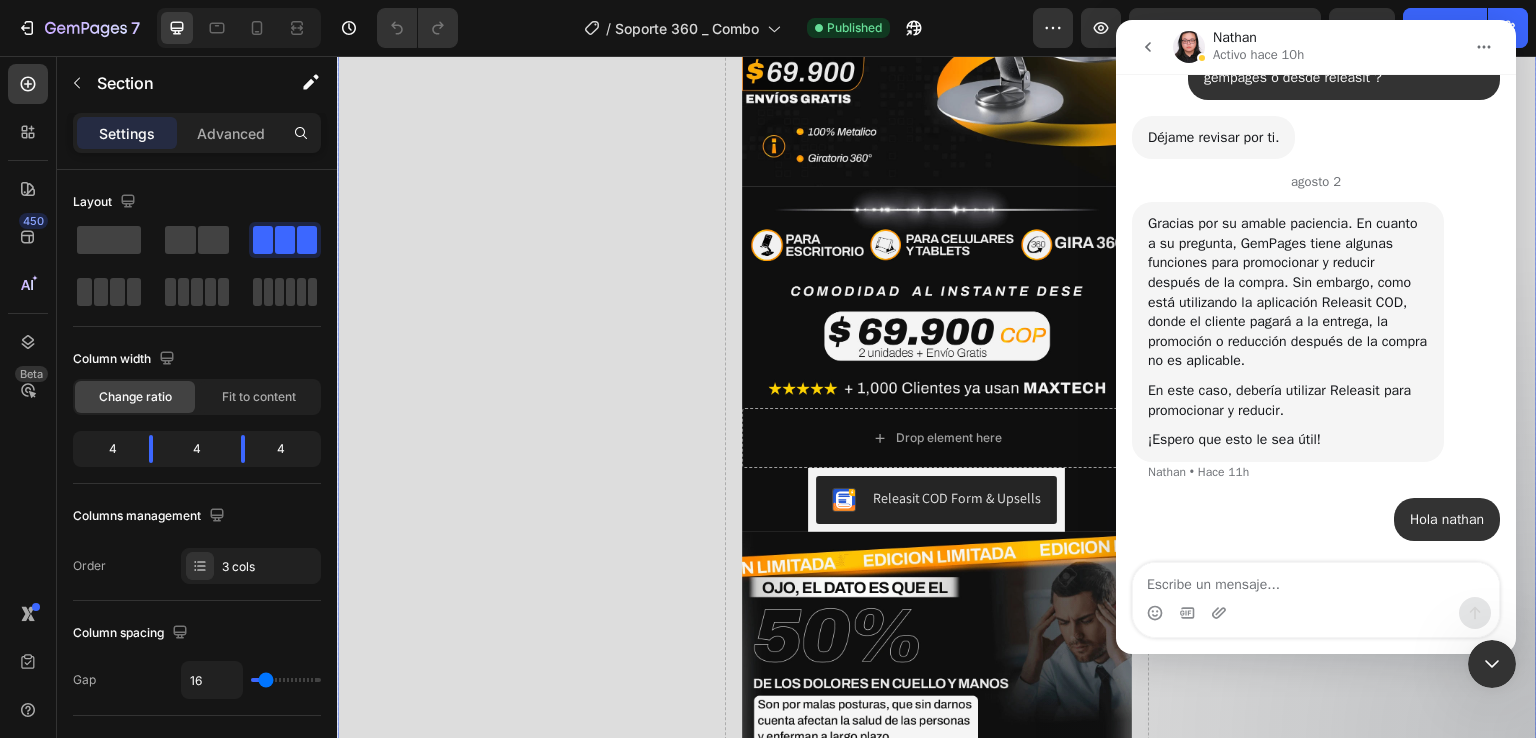 click at bounding box center (1148, 47) 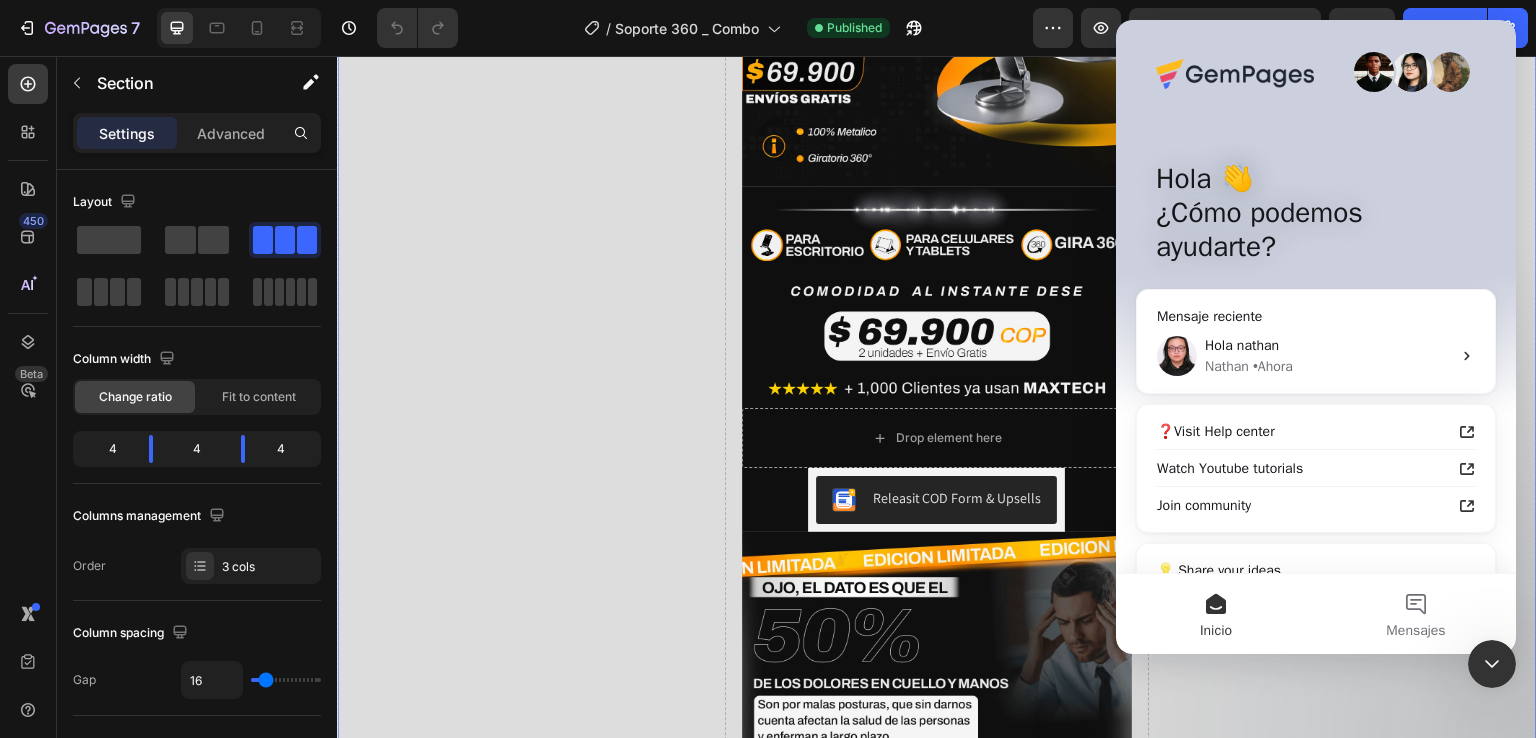 scroll, scrollTop: 0, scrollLeft: 0, axis: both 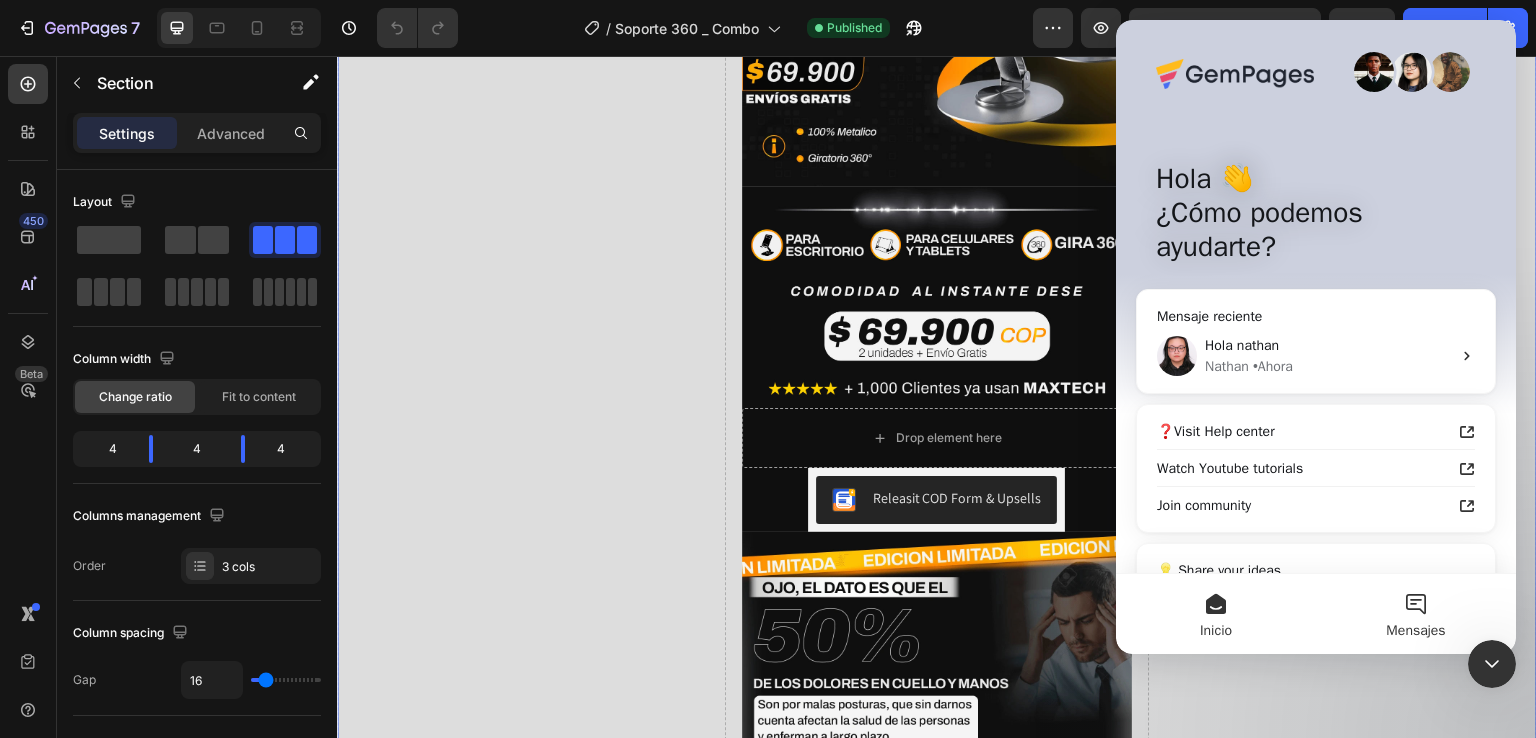 click on "Mensajes" at bounding box center [1416, 614] 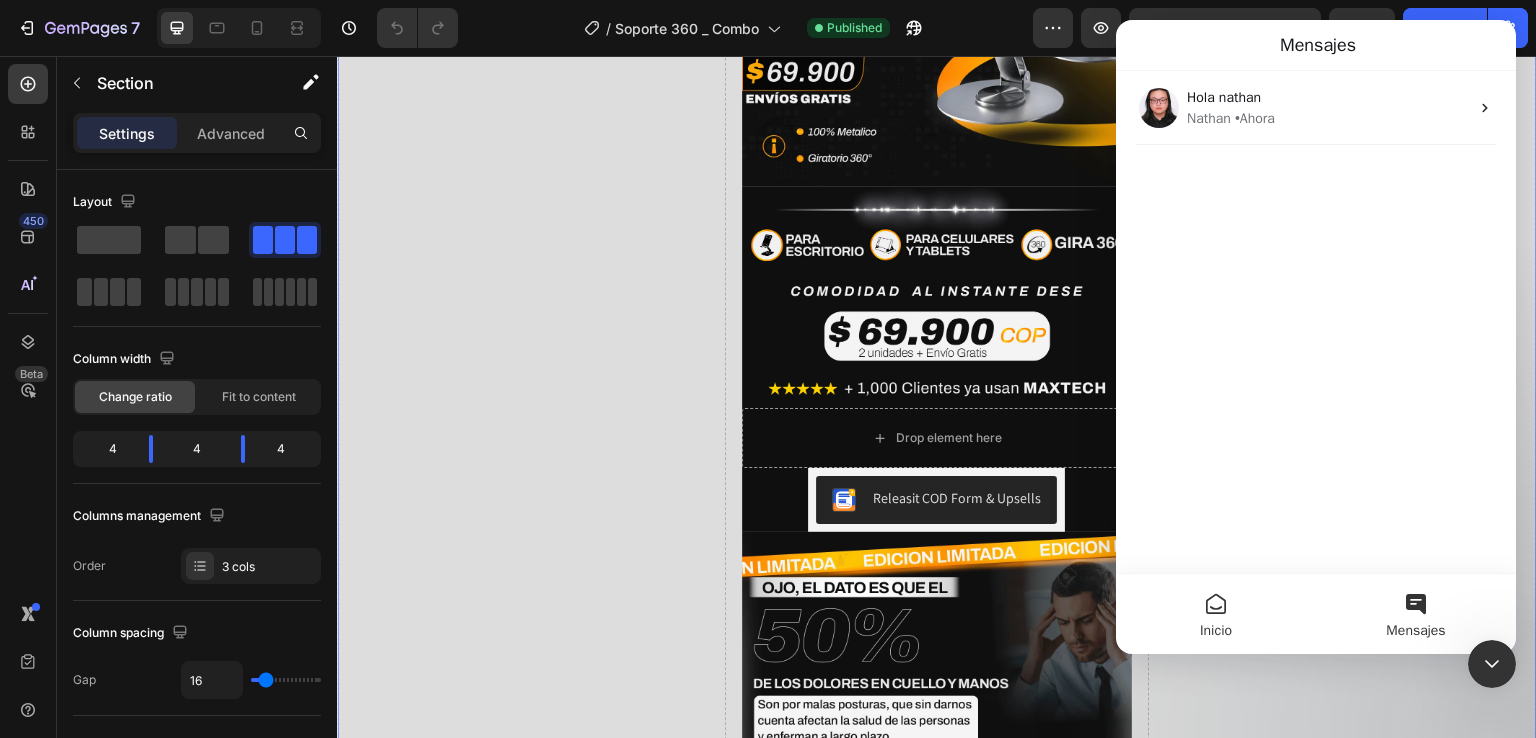 click on "Inicio" at bounding box center (1216, 614) 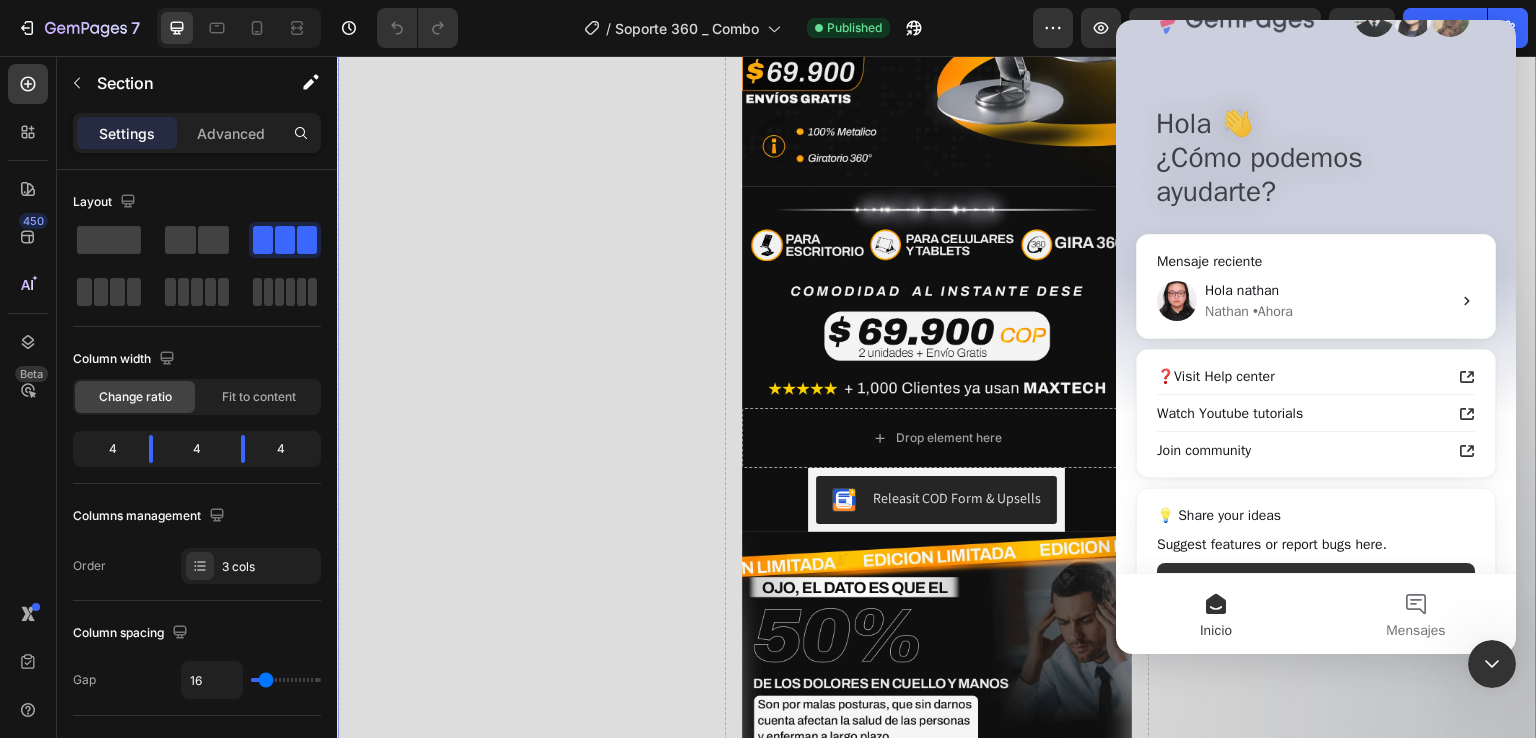 scroll, scrollTop: 109, scrollLeft: 0, axis: vertical 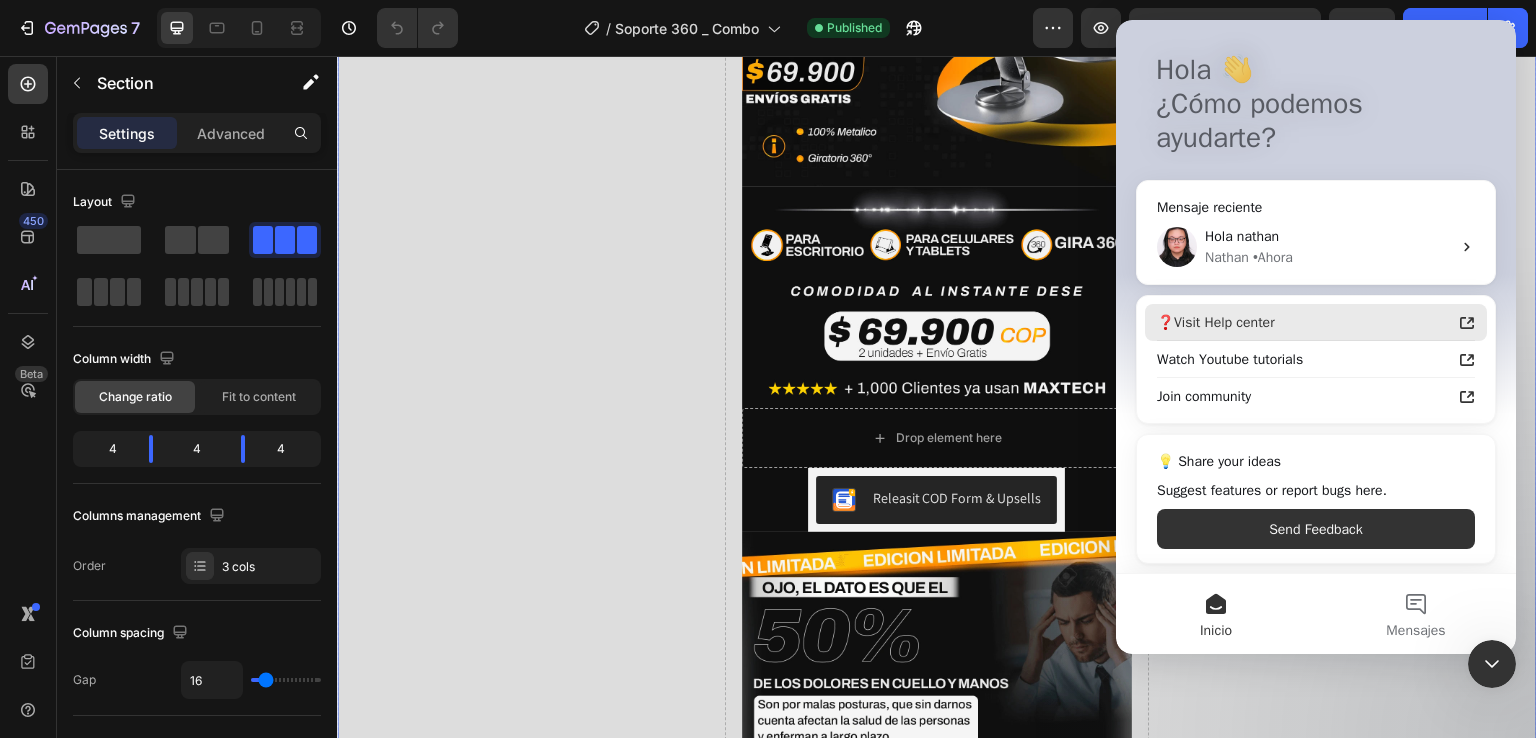 click on "❓Visit Help center" at bounding box center (1316, 322) 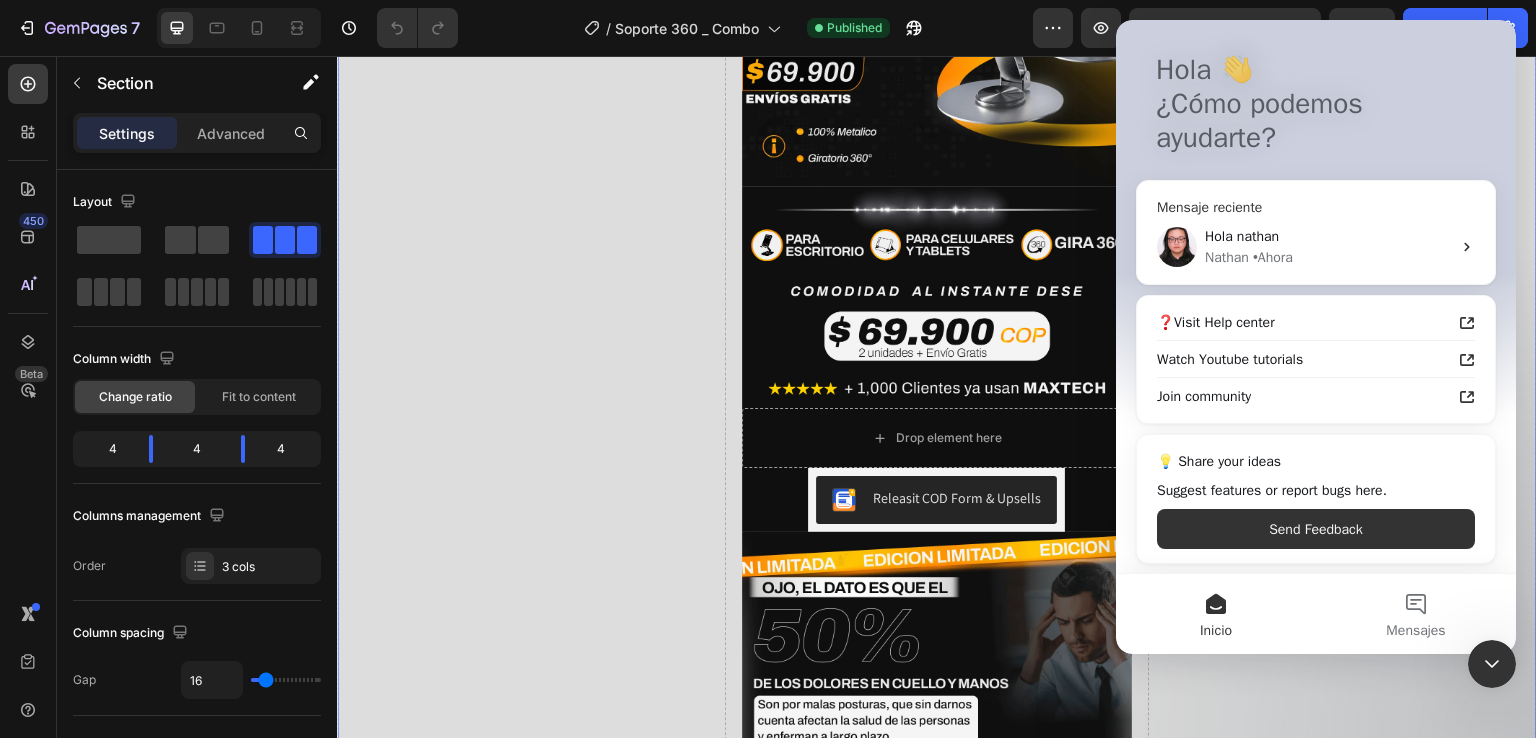 click on "•  Ahora" at bounding box center (1273, 257) 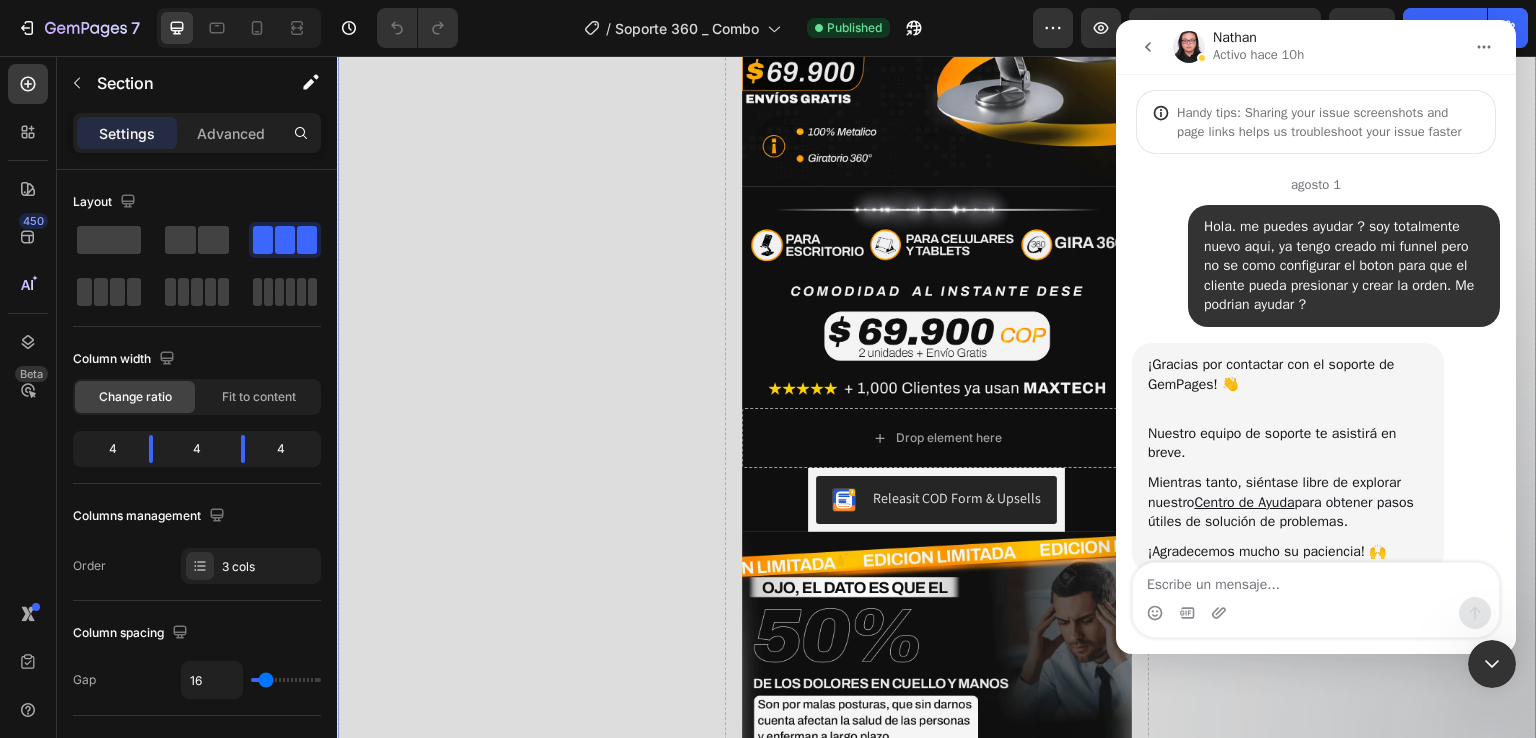 scroll, scrollTop: 0, scrollLeft: 0, axis: both 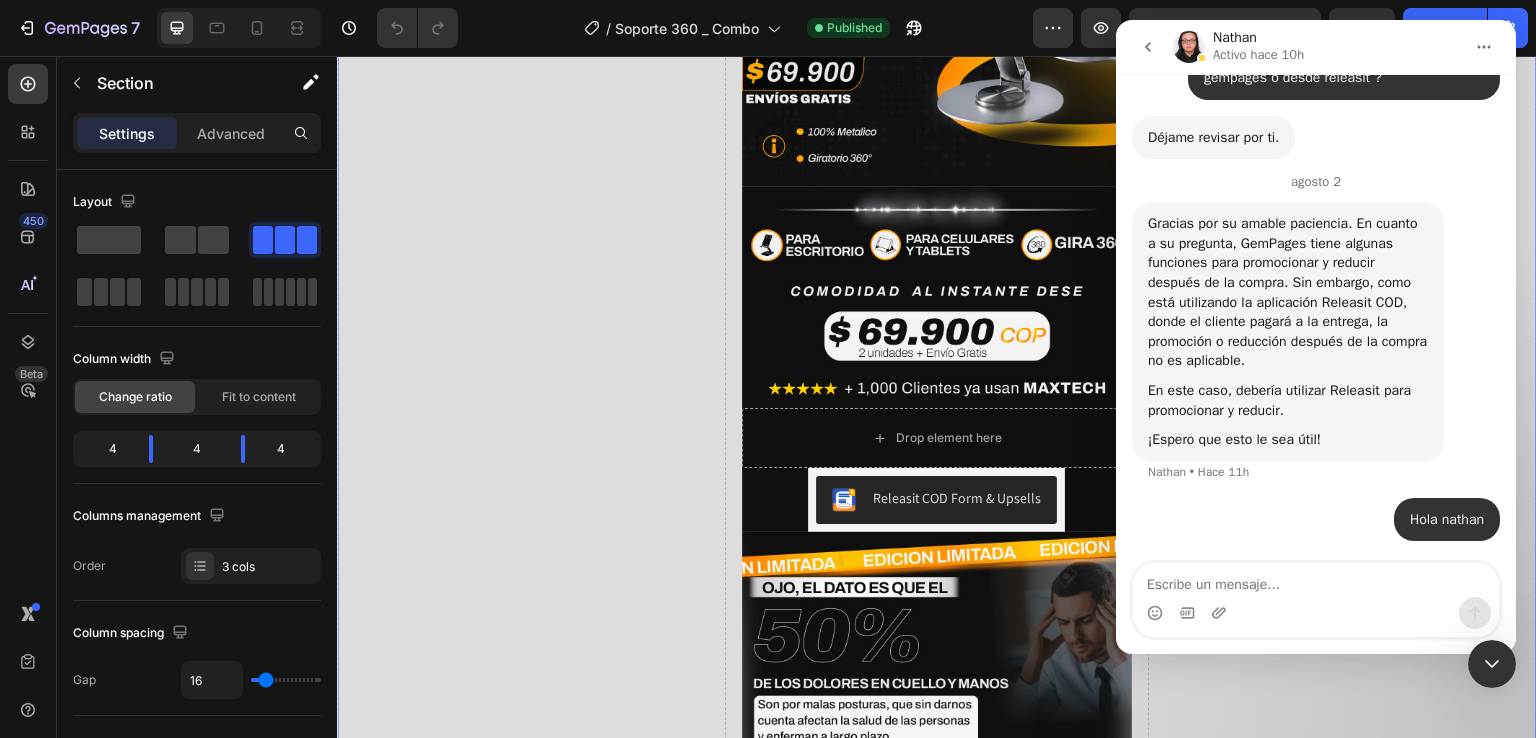 click at bounding box center [1189, 47] 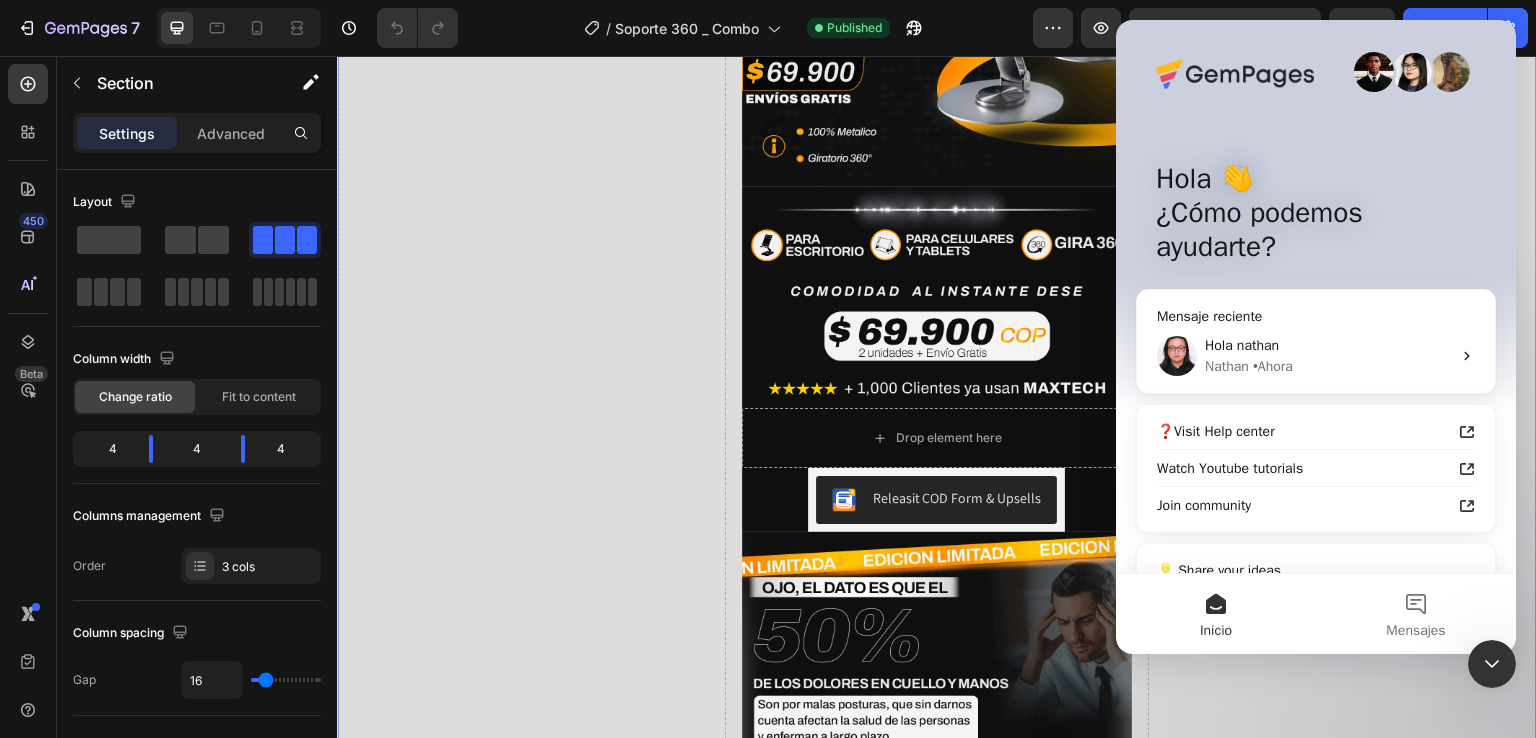 scroll, scrollTop: 0, scrollLeft: 0, axis: both 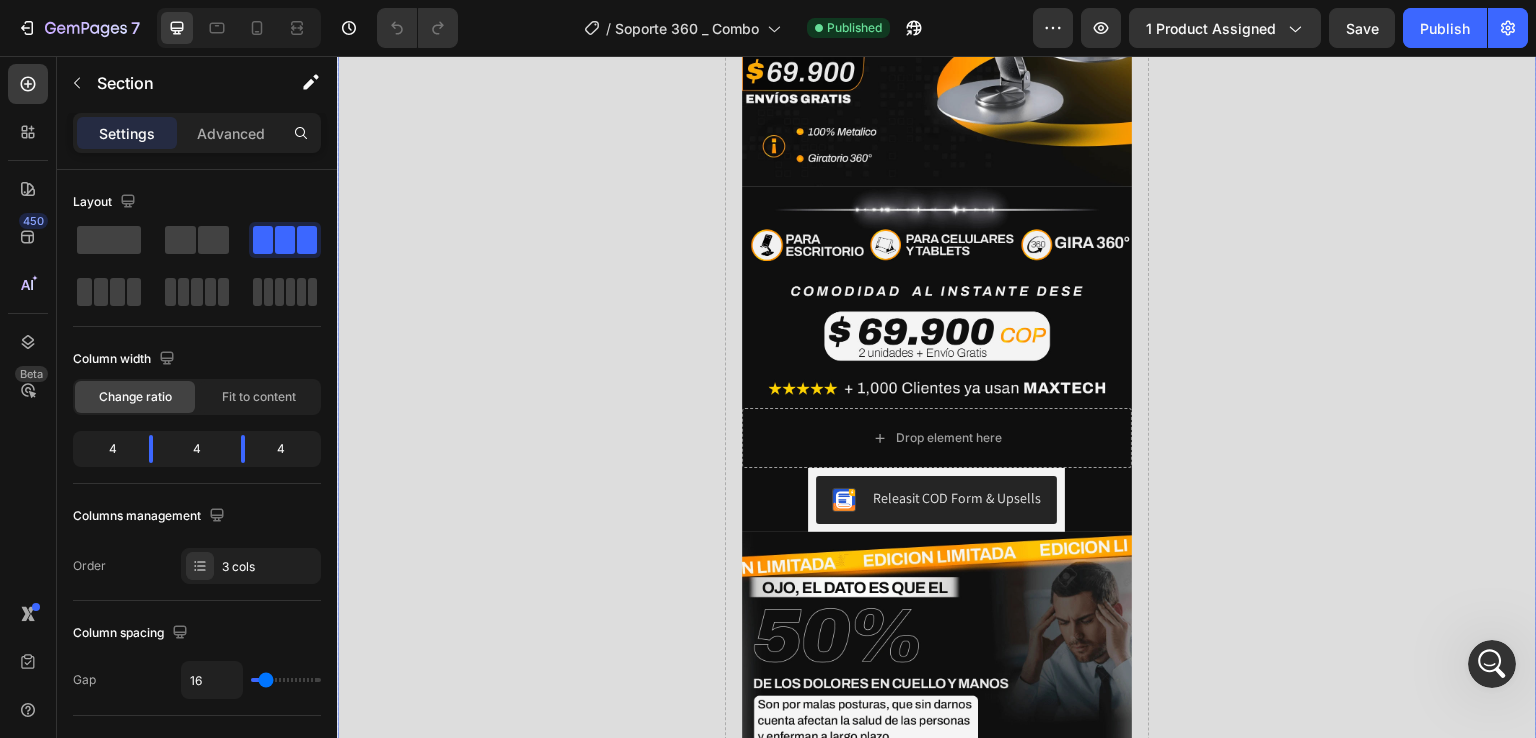 click 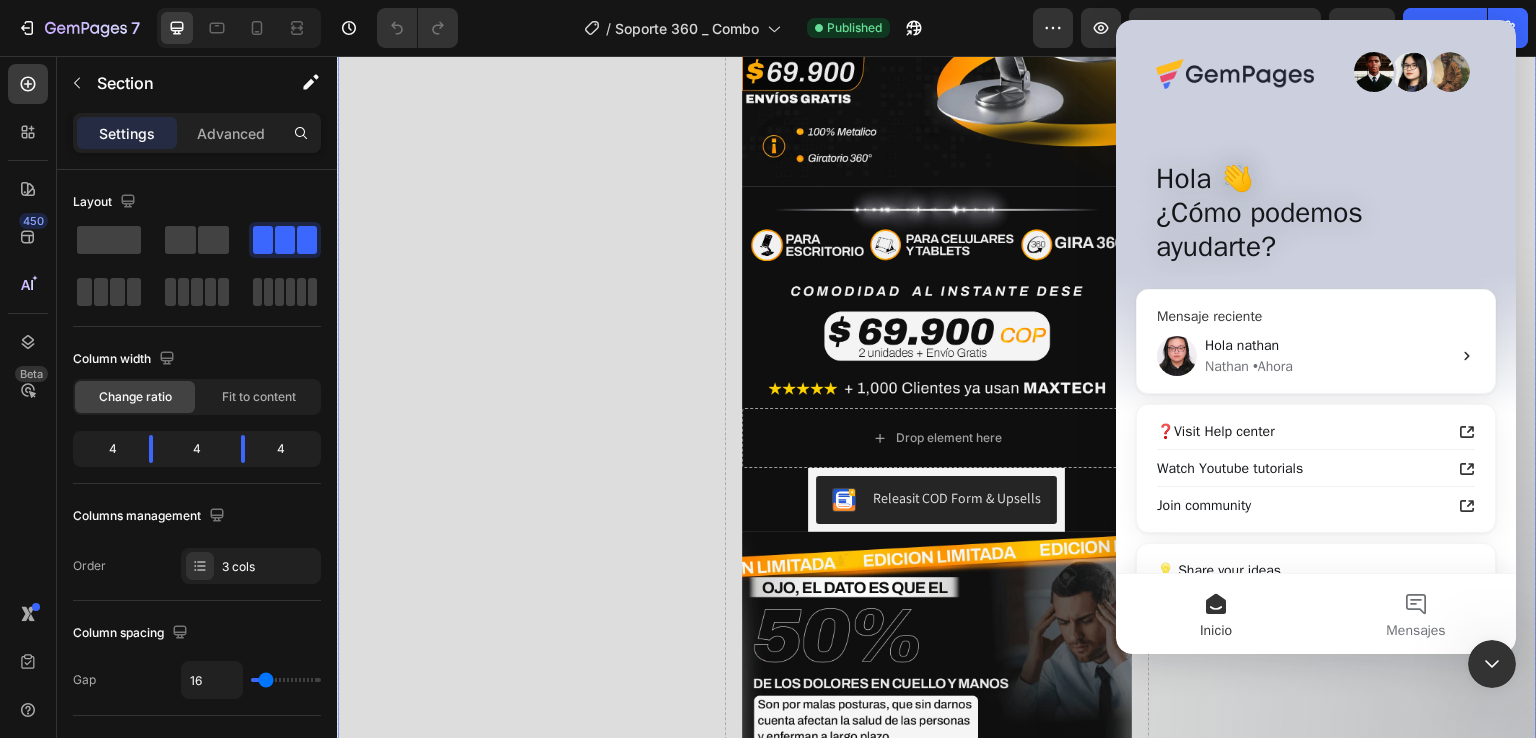 click on "•  Ahora" at bounding box center [1273, 366] 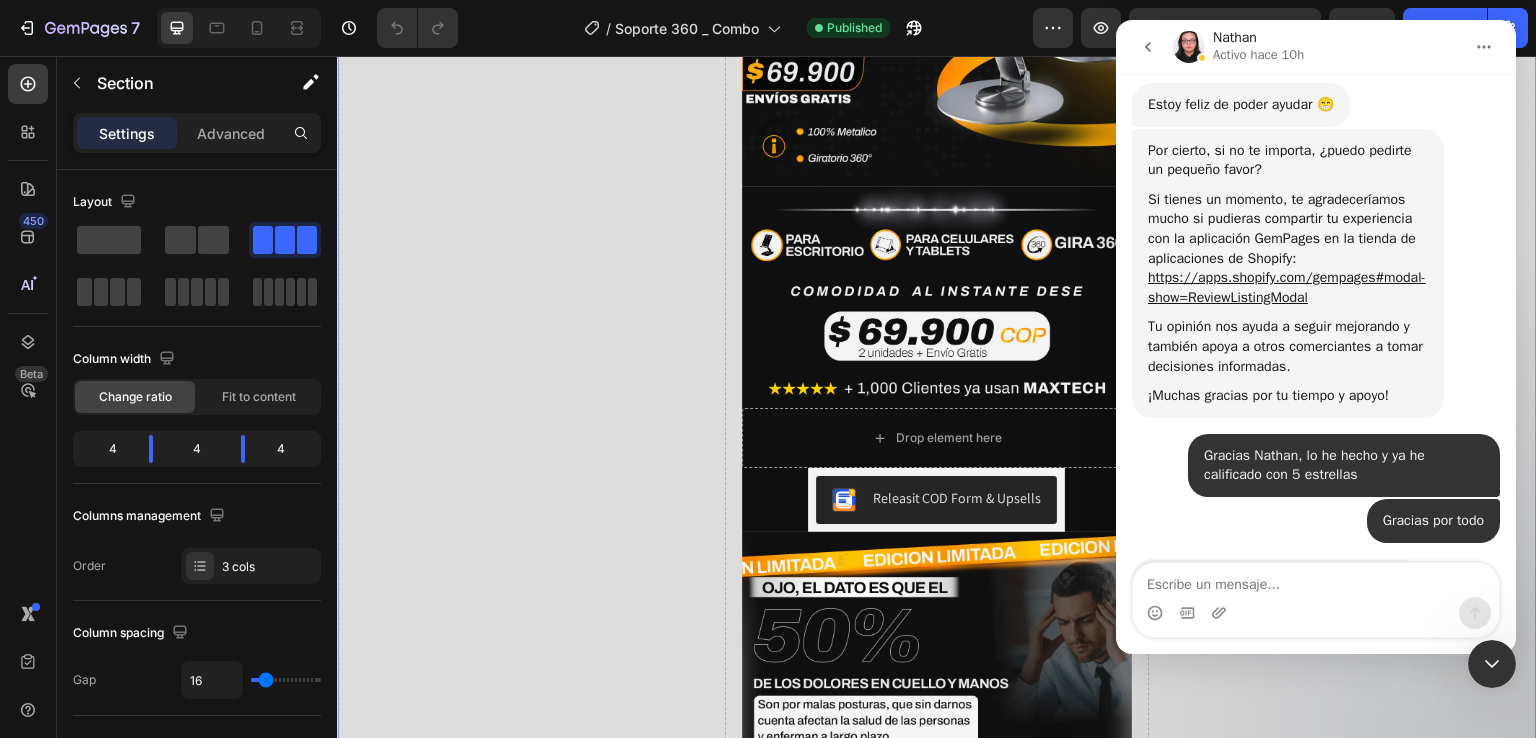 scroll, scrollTop: 8722, scrollLeft: 0, axis: vertical 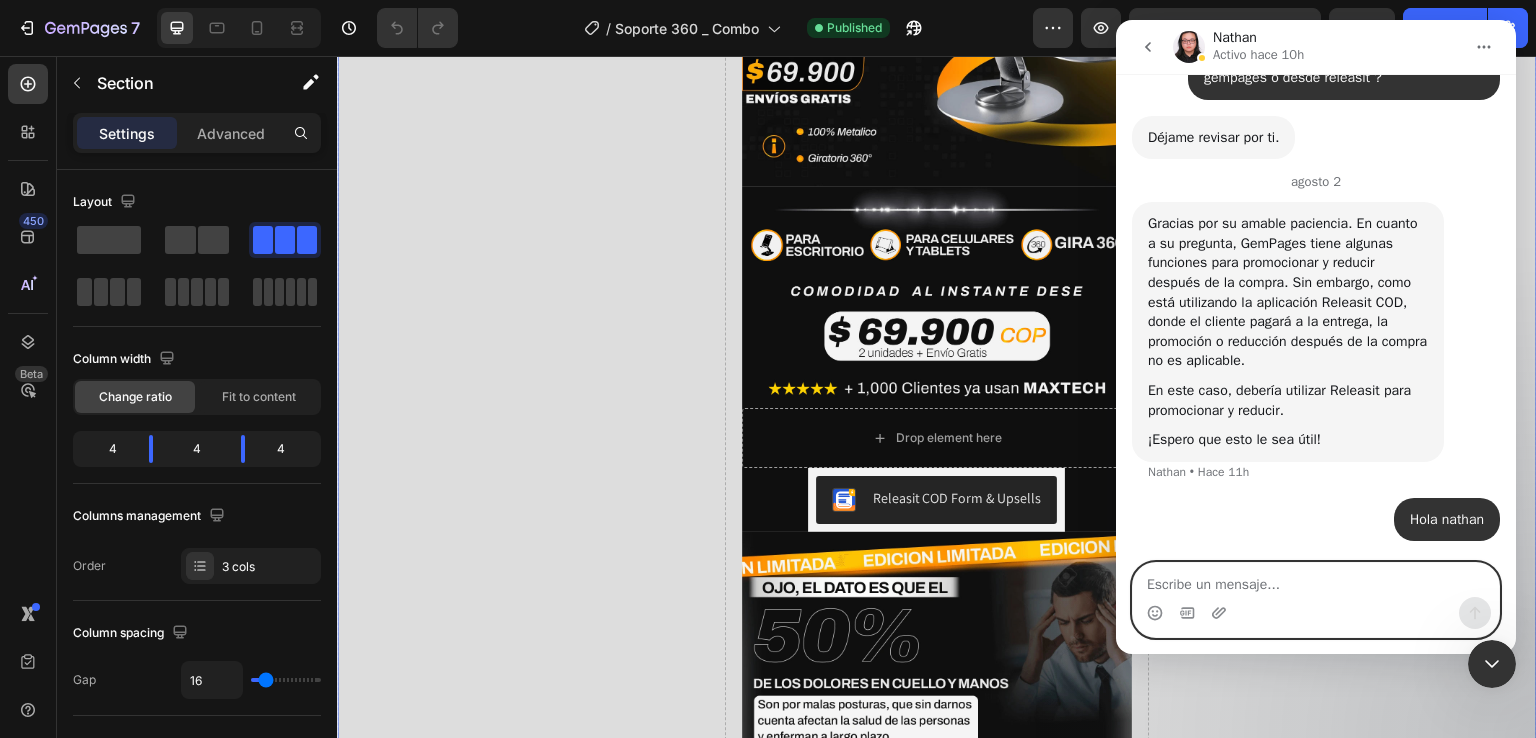 paste on "https://www.shopentienda.com/products/combo-3-soportes-metalicos-360?_ab=0&key=1754160447489" 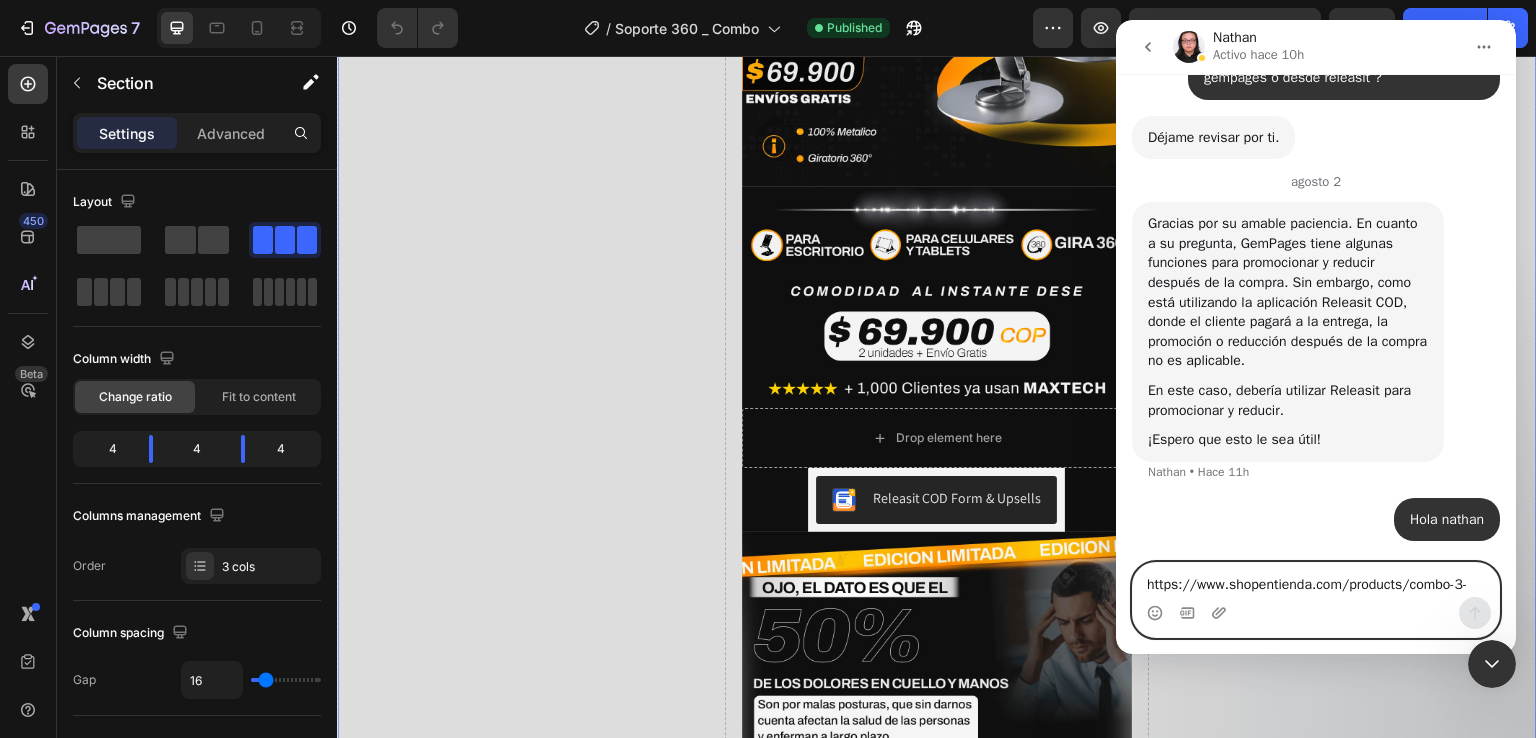 scroll, scrollTop: 17, scrollLeft: 0, axis: vertical 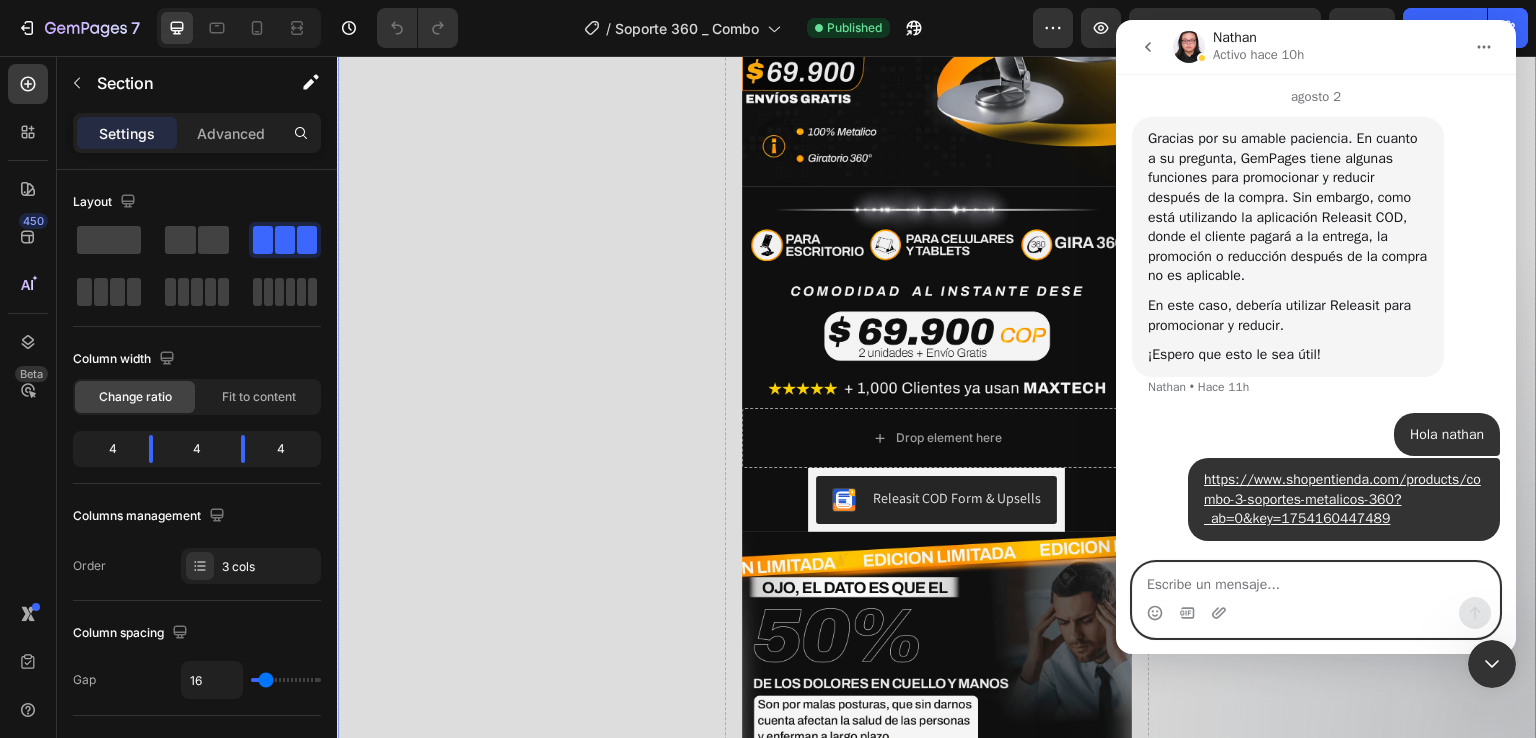 type on "m" 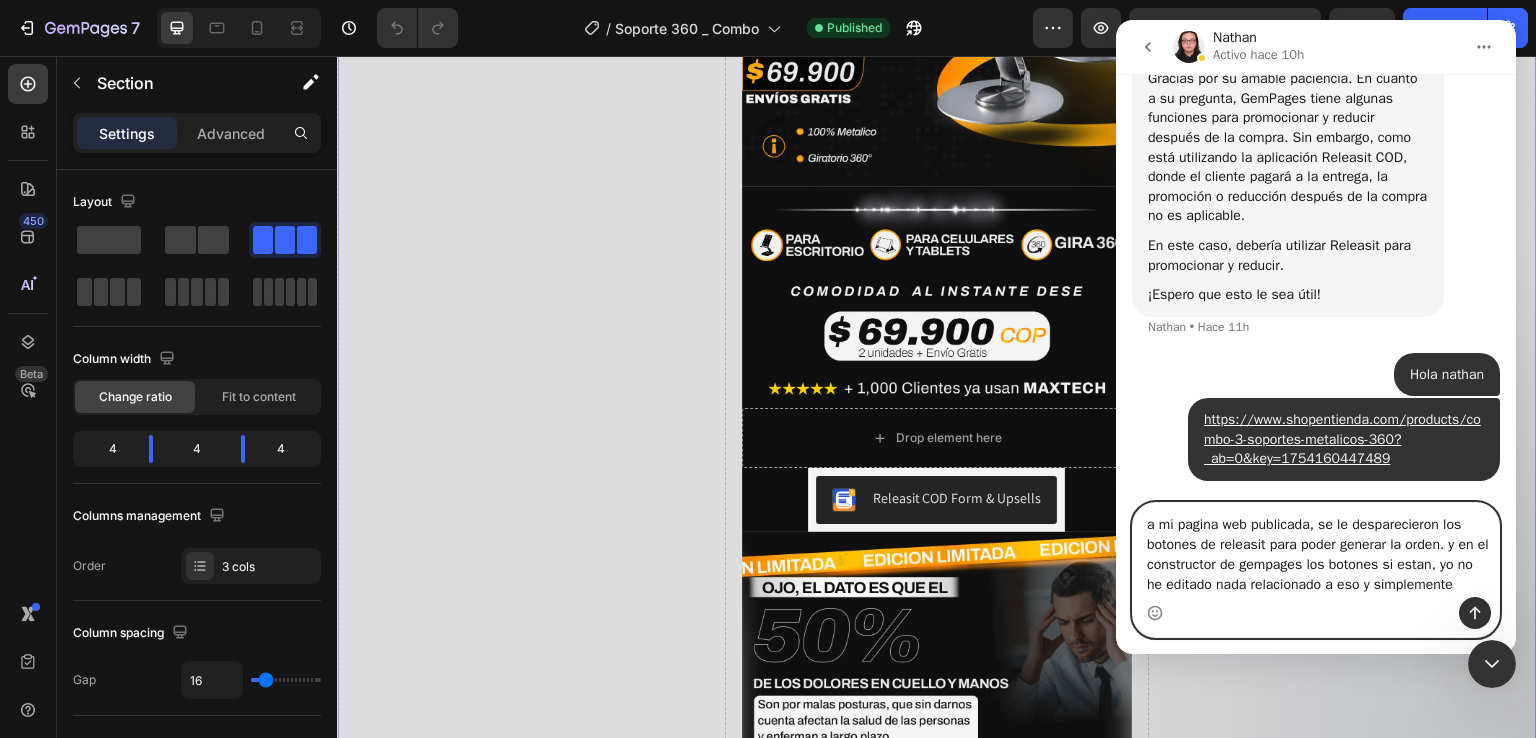 scroll, scrollTop: 8887, scrollLeft: 0, axis: vertical 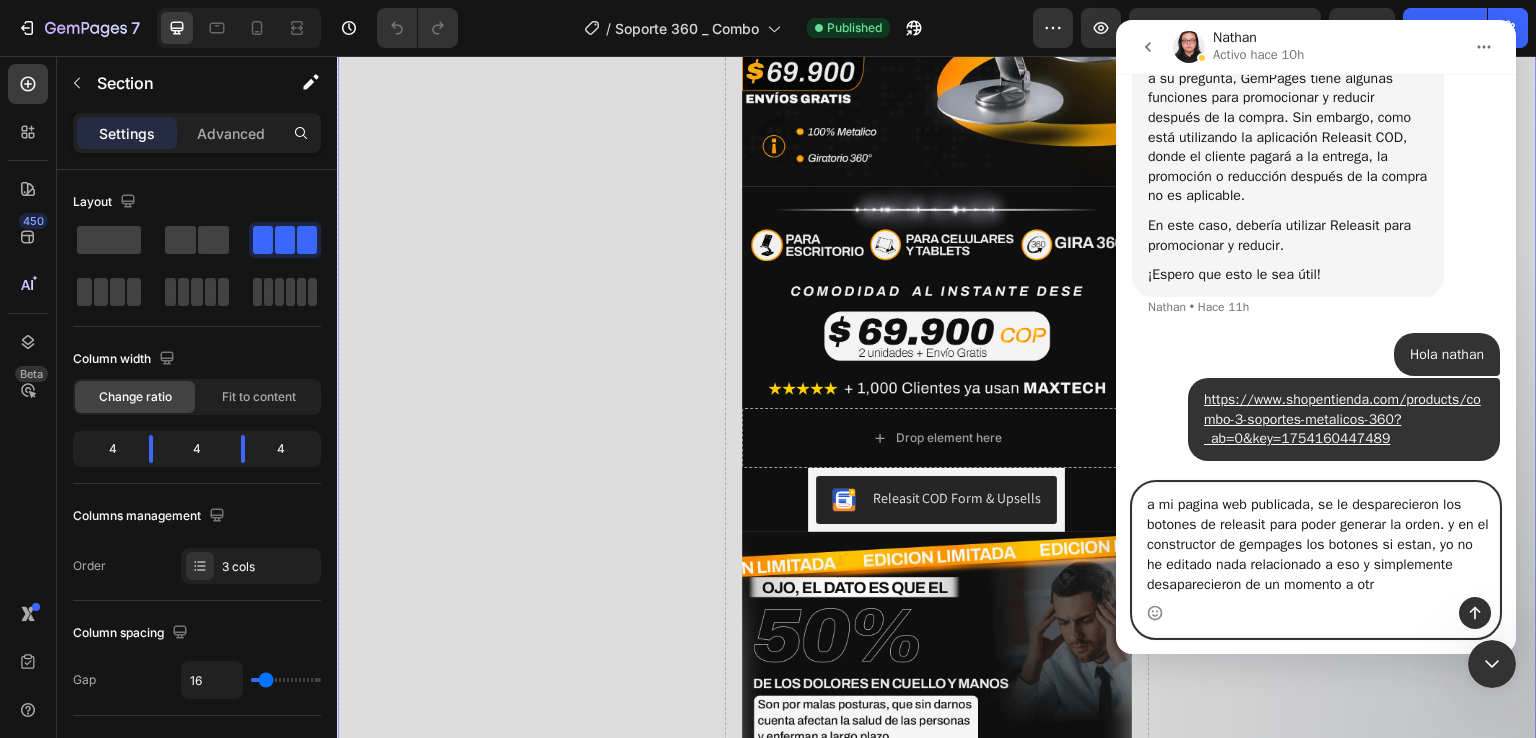 type on "a mi pagina web publicada, se le desparecieron los botones de releasit para poder generar la orden. y en el constructor de gempages los botones si estan, yo no he editado nada relacionado a eso y simplemente desaparecieron de un momento a otro" 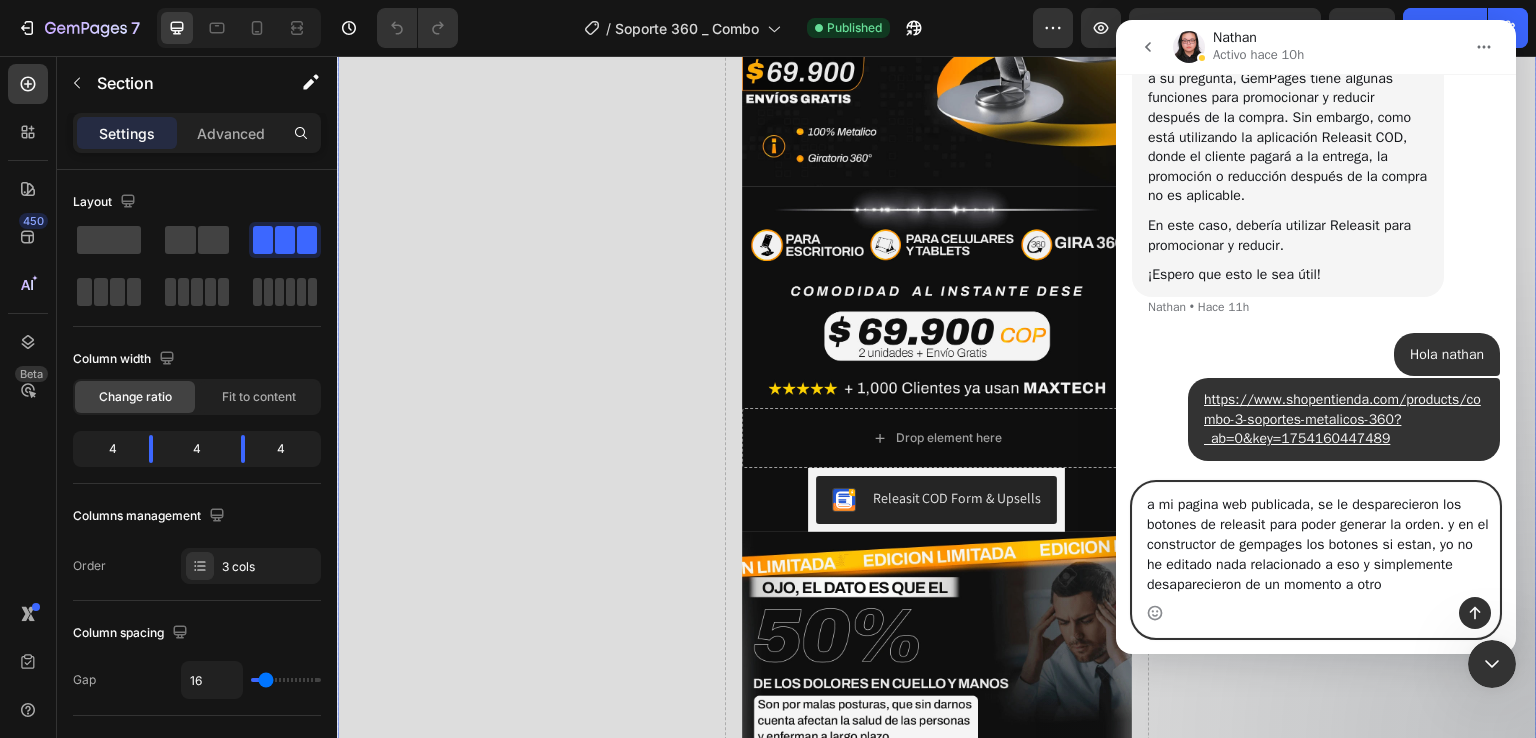 type 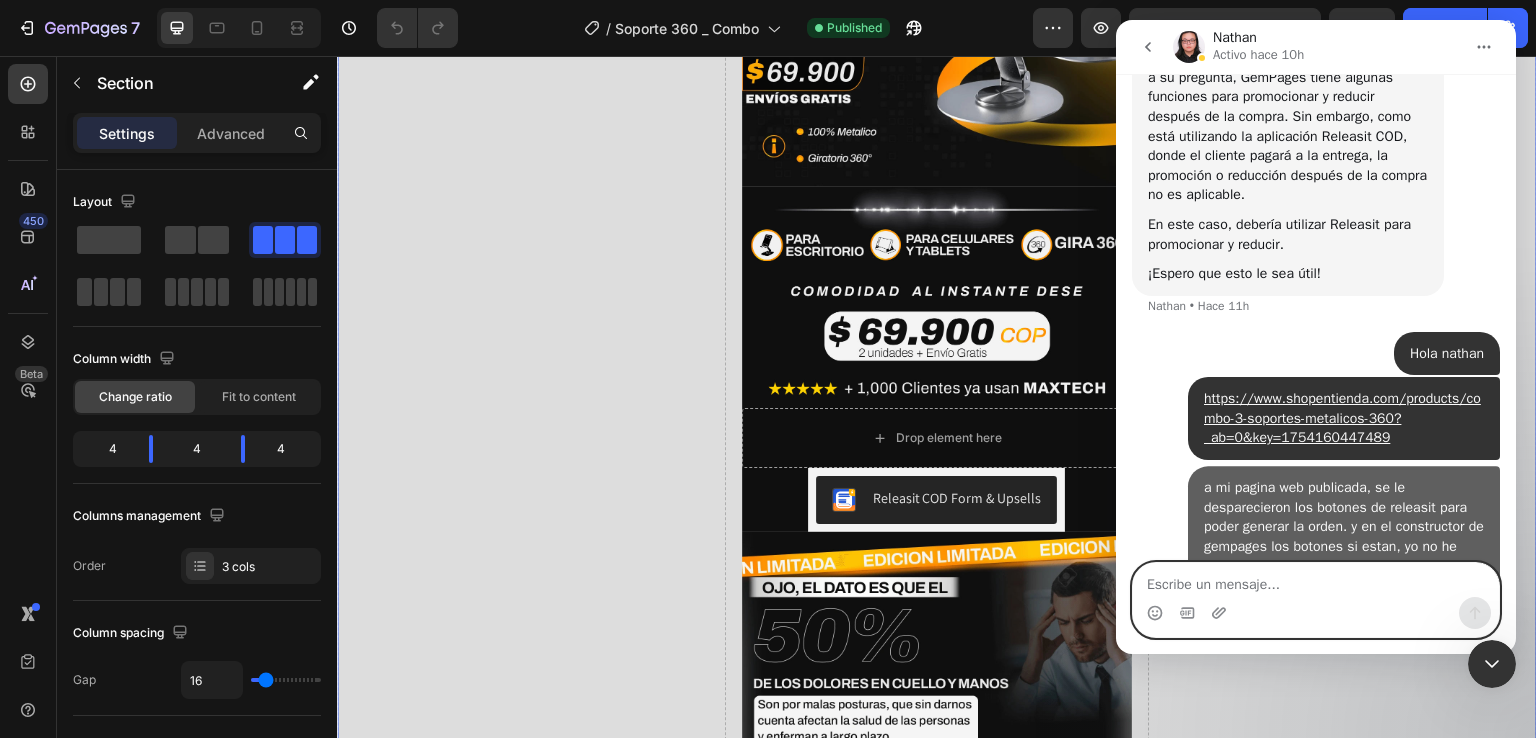 scroll, scrollTop: 8970, scrollLeft: 0, axis: vertical 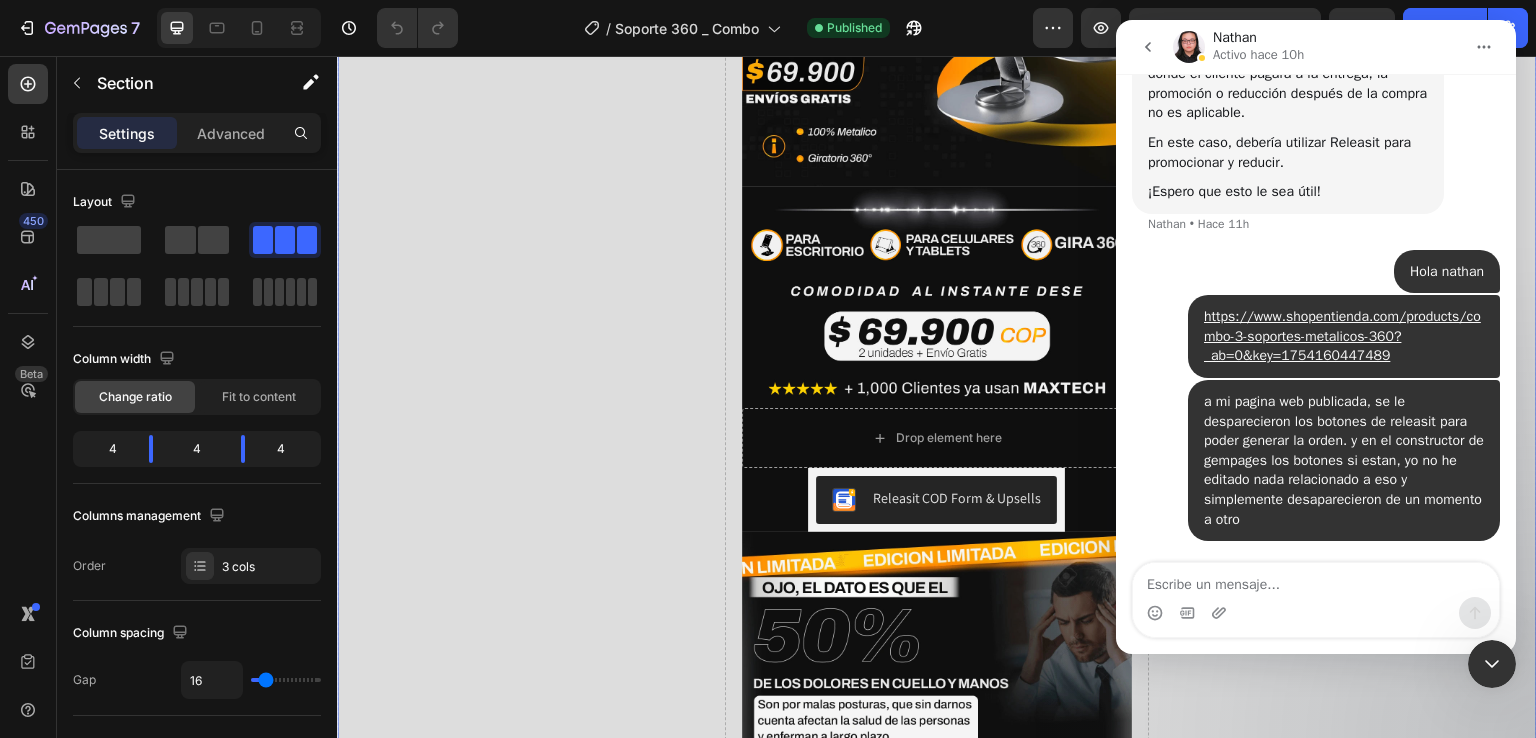 click on "Drop element here" at bounding box center [1342, 1296] 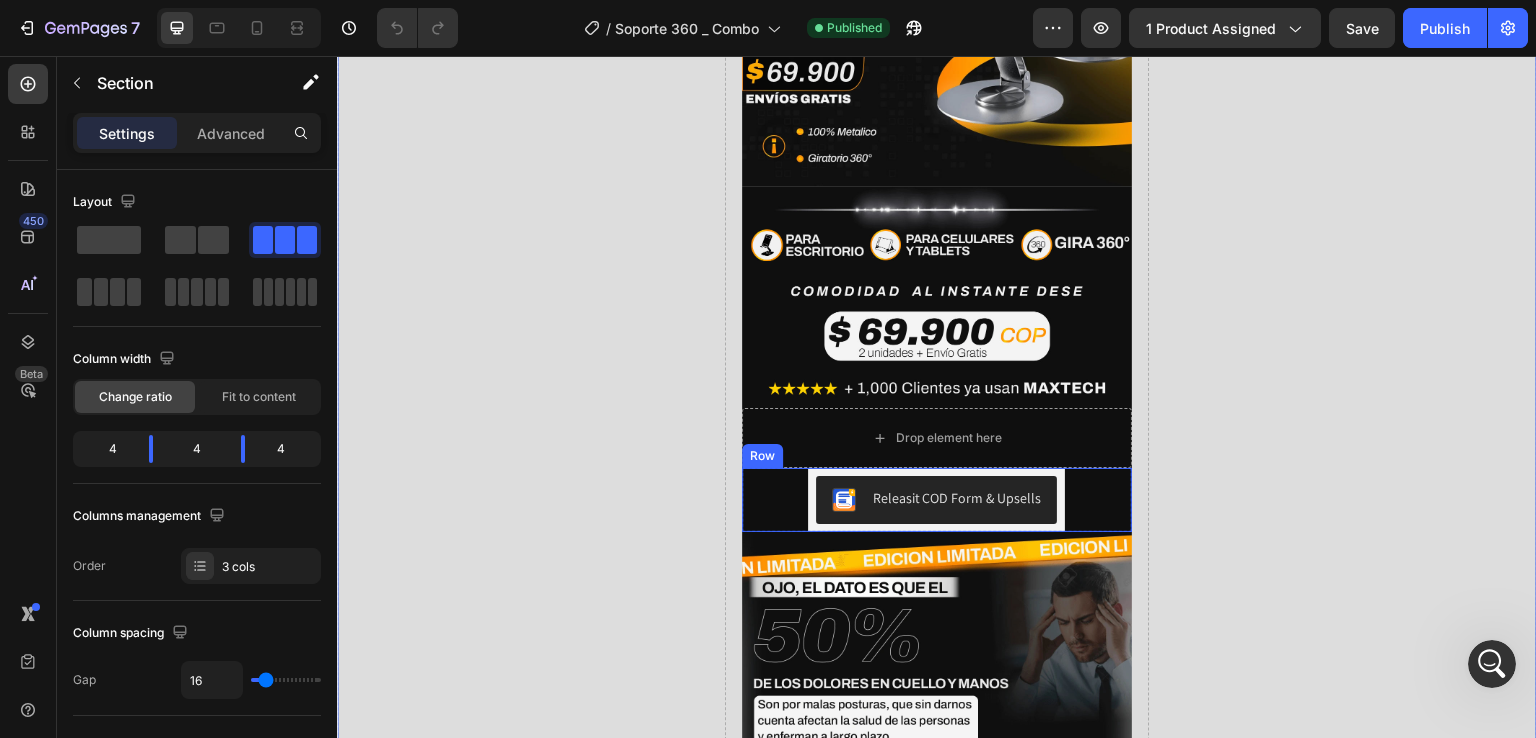 click on "Releasit COD Form & Upsells Releasit COD Form & Upsells Row" at bounding box center (936, 500) 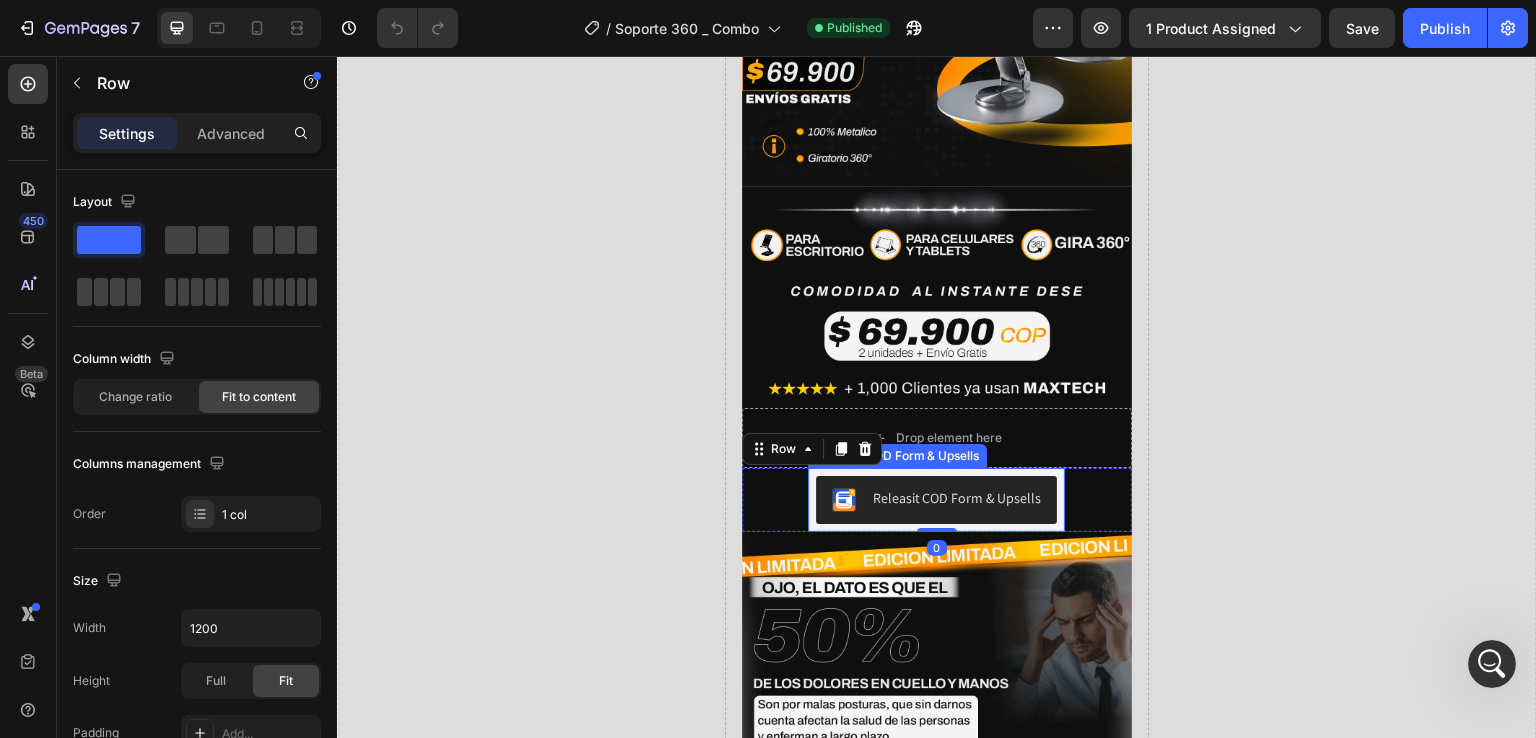 click on "Releasit COD Form & Upsells" at bounding box center (956, 498) 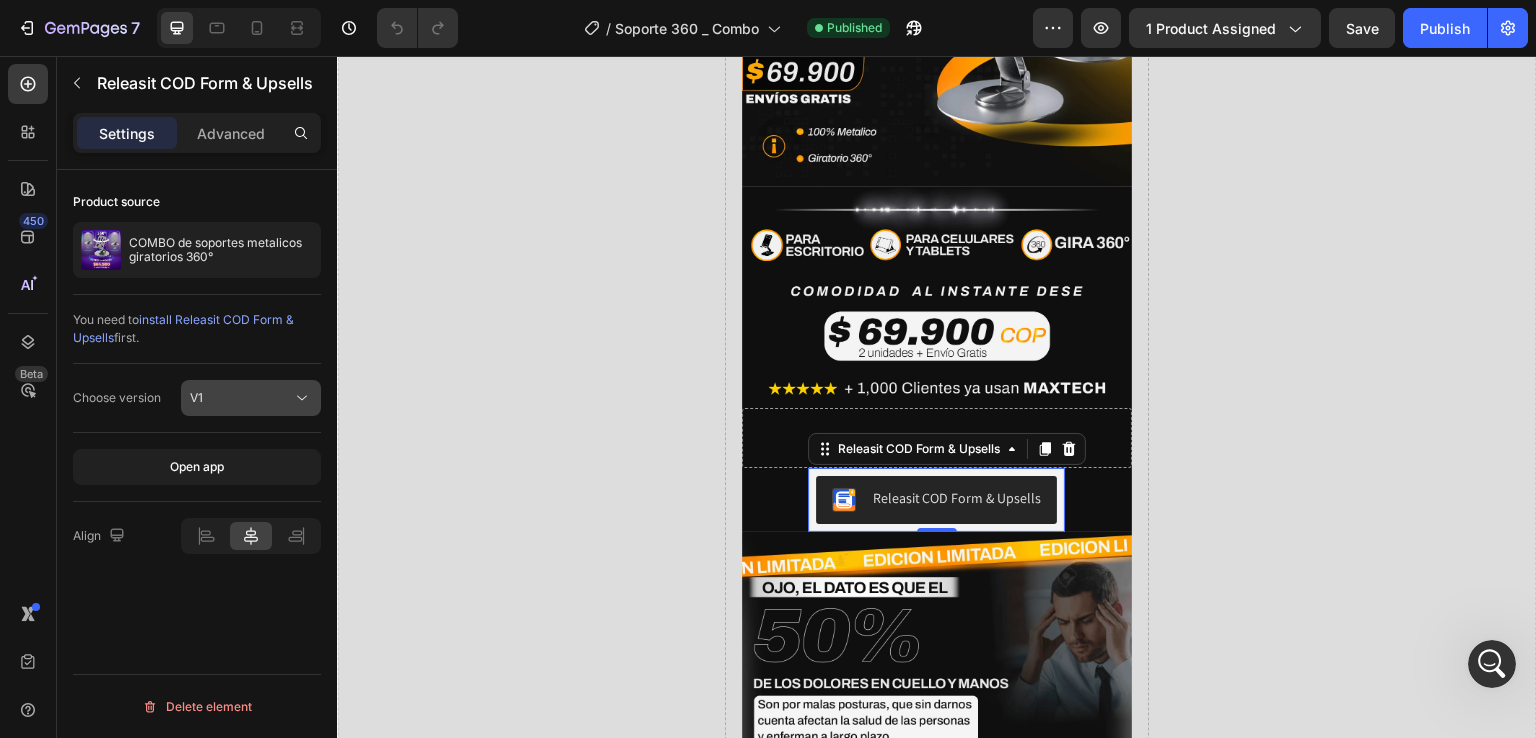 click on "V1" at bounding box center [241, 398] 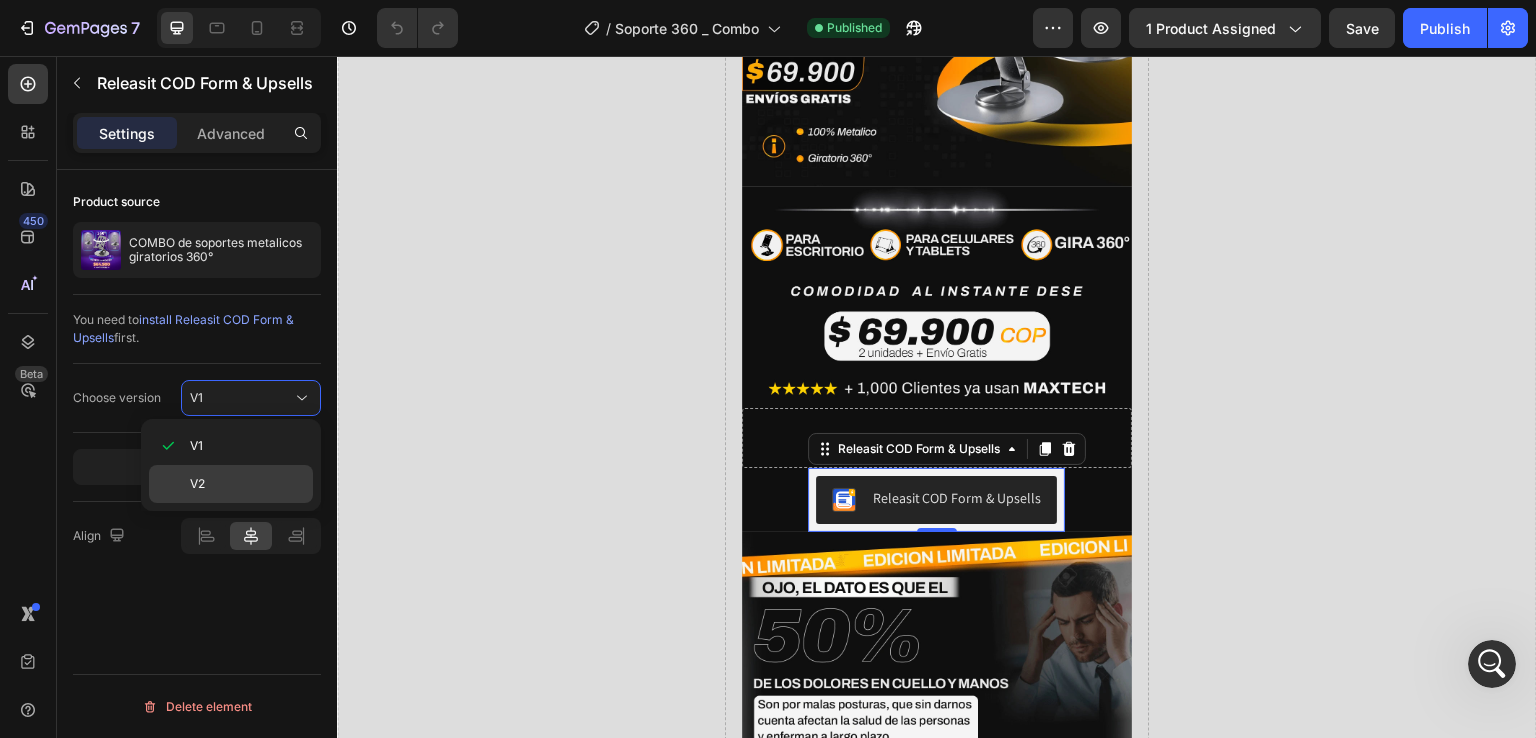 click on "V2" at bounding box center [247, 484] 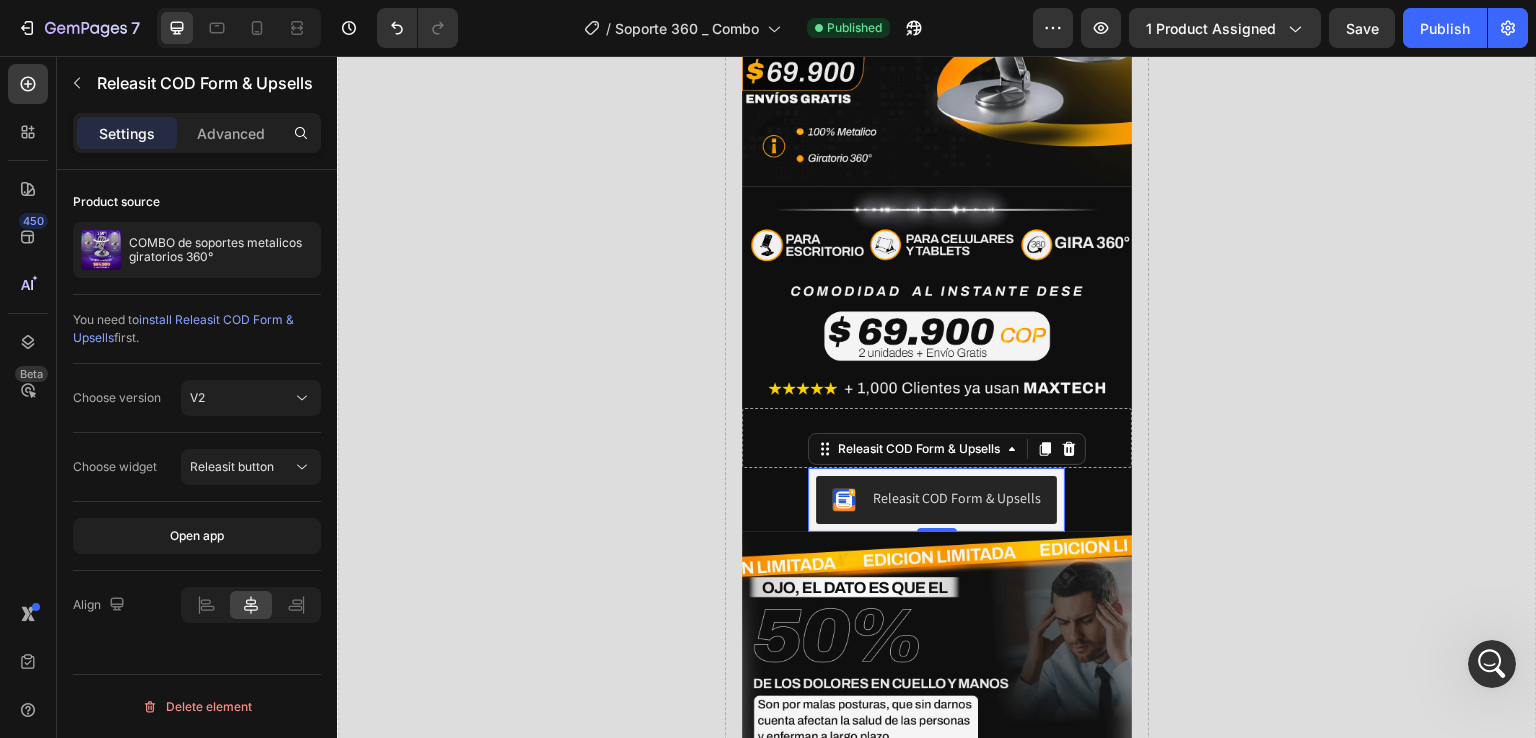 click on "Releasit button" 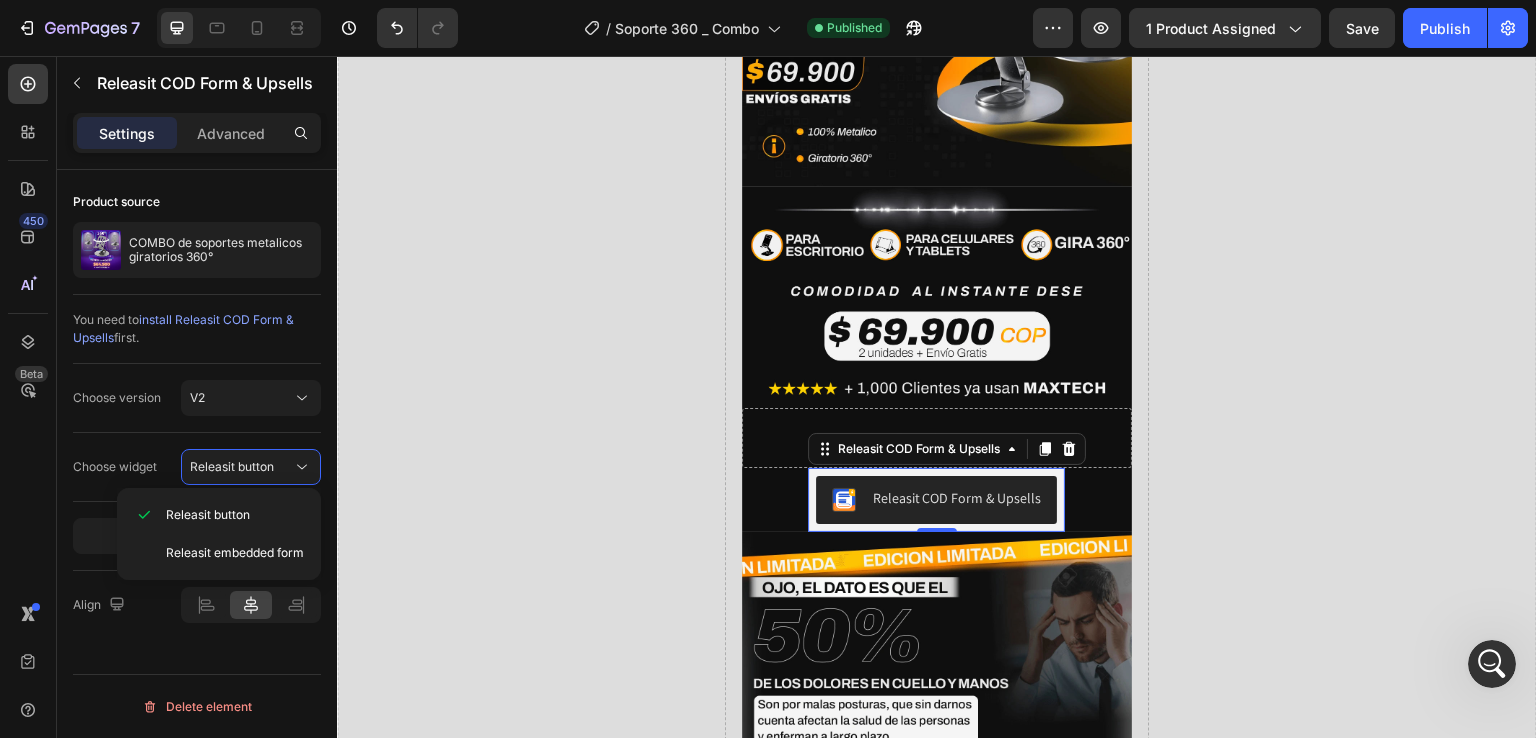 click on "Releasit button" 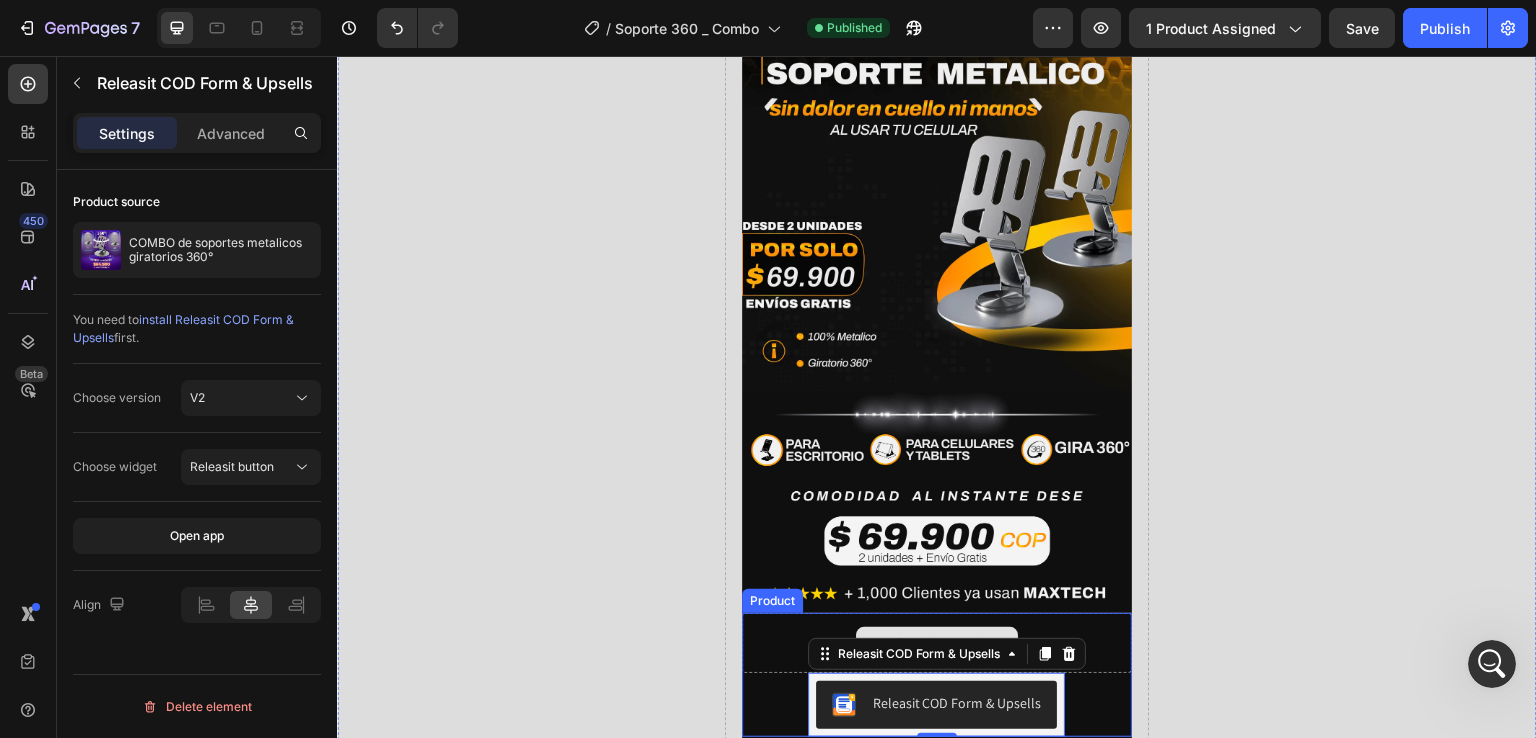 scroll, scrollTop: 0, scrollLeft: 0, axis: both 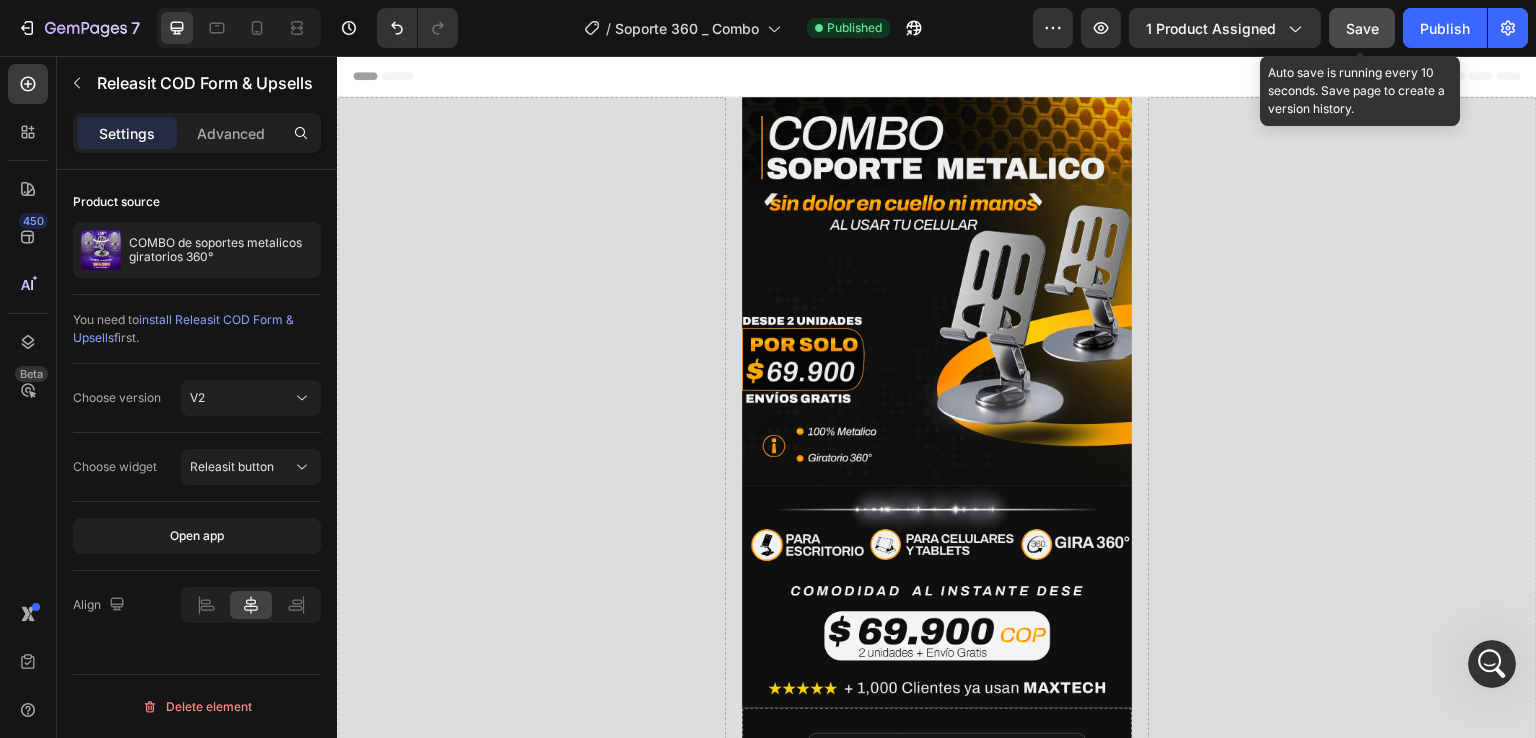 click on "Save" at bounding box center (1362, 28) 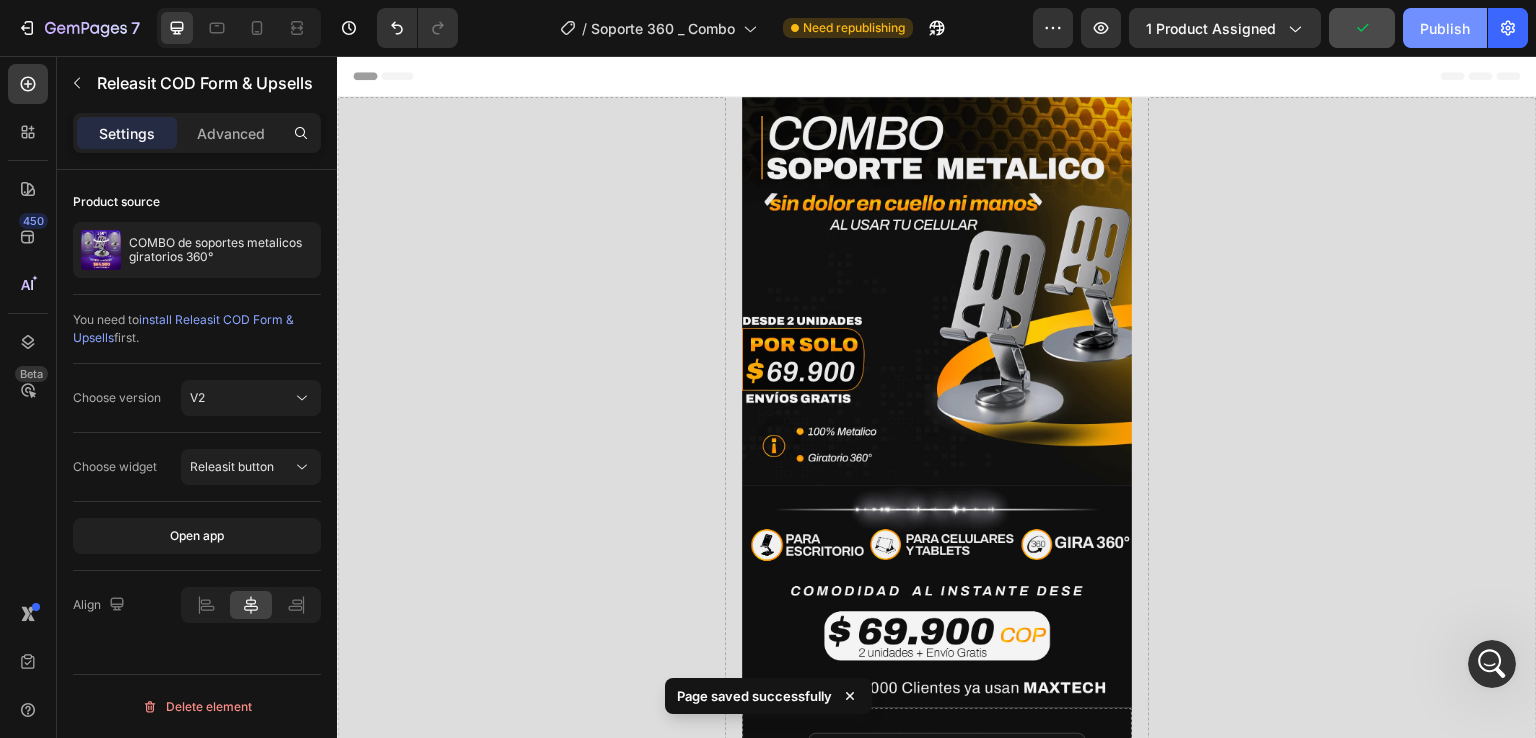 click on "Publish" at bounding box center (1445, 28) 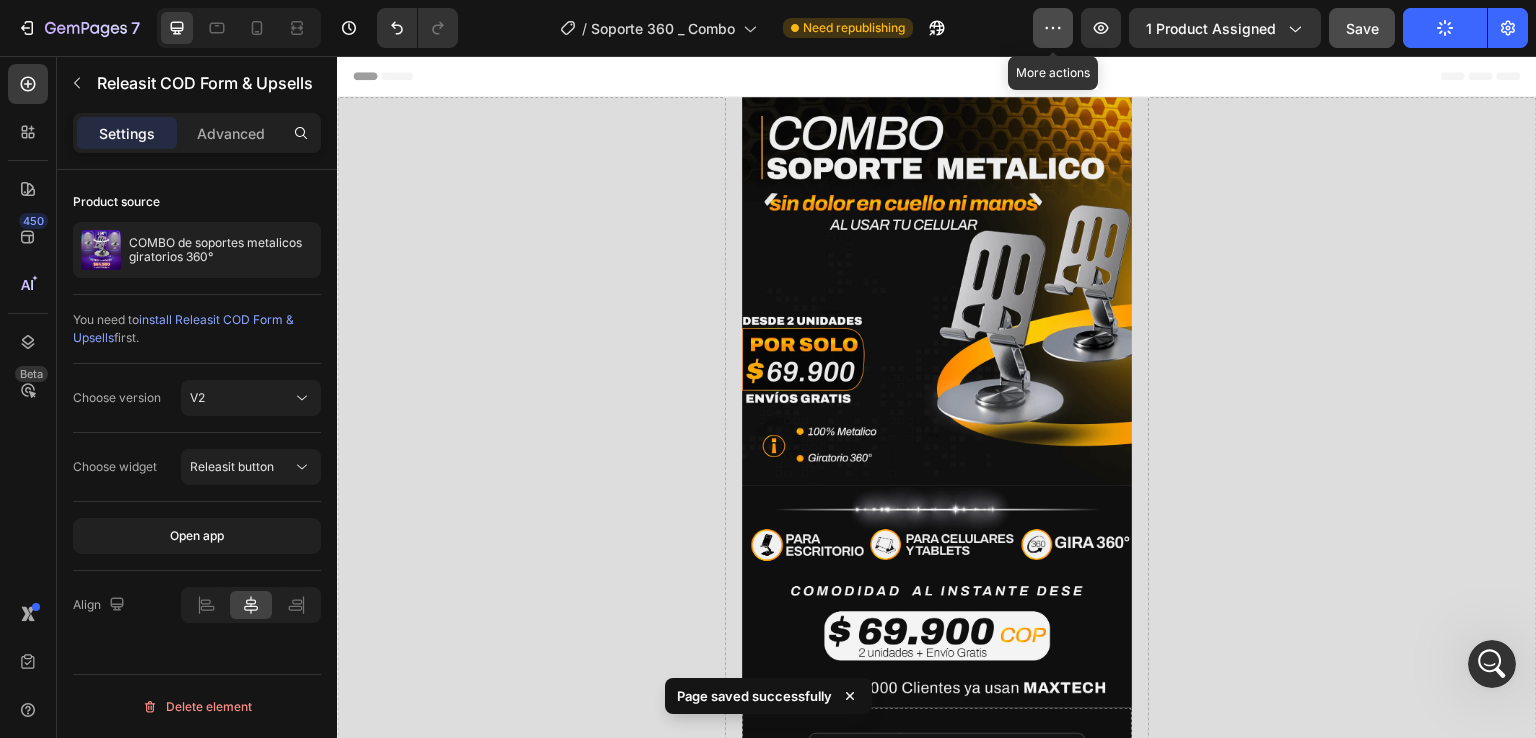 click 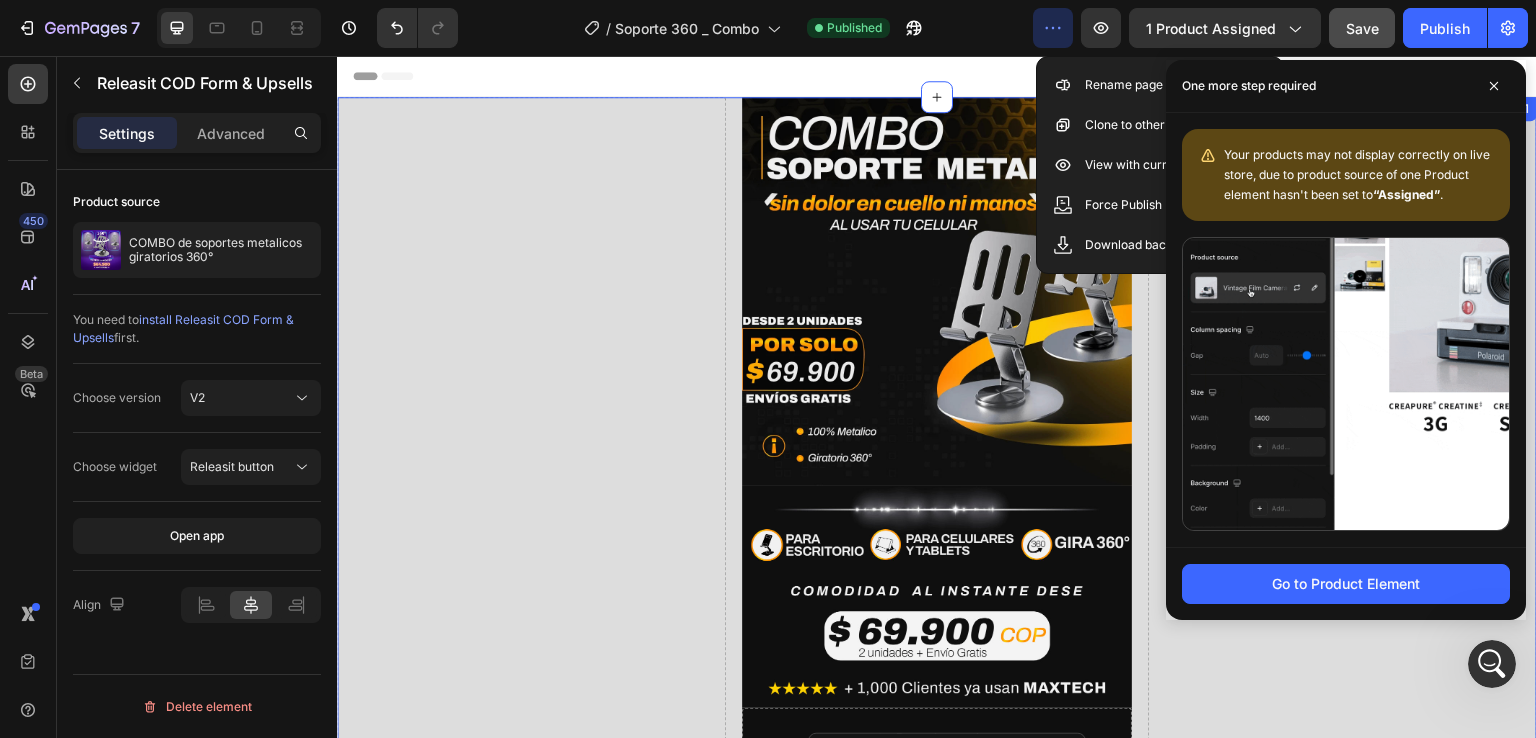 click on "Drop element here" at bounding box center (531, 1596) 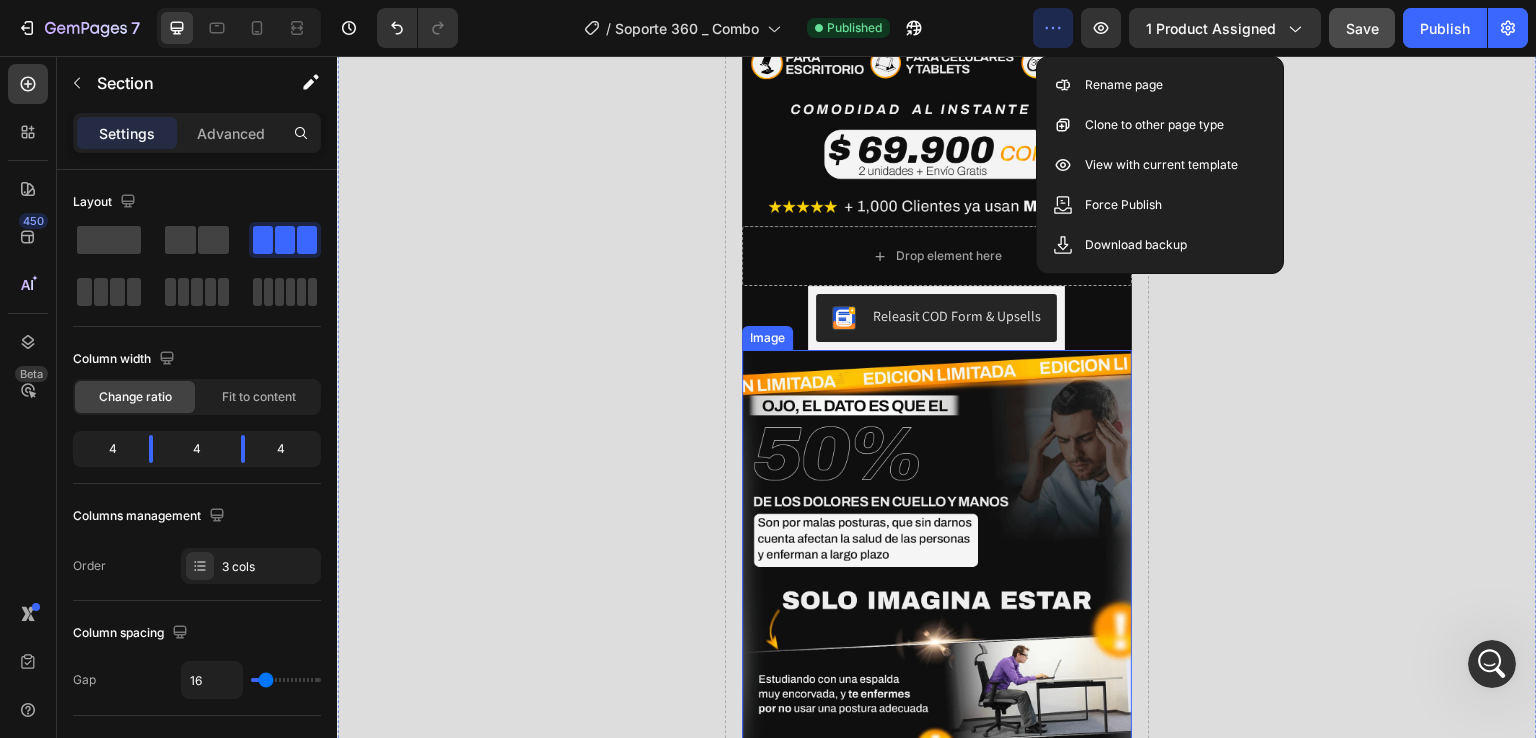 scroll, scrollTop: 500, scrollLeft: 0, axis: vertical 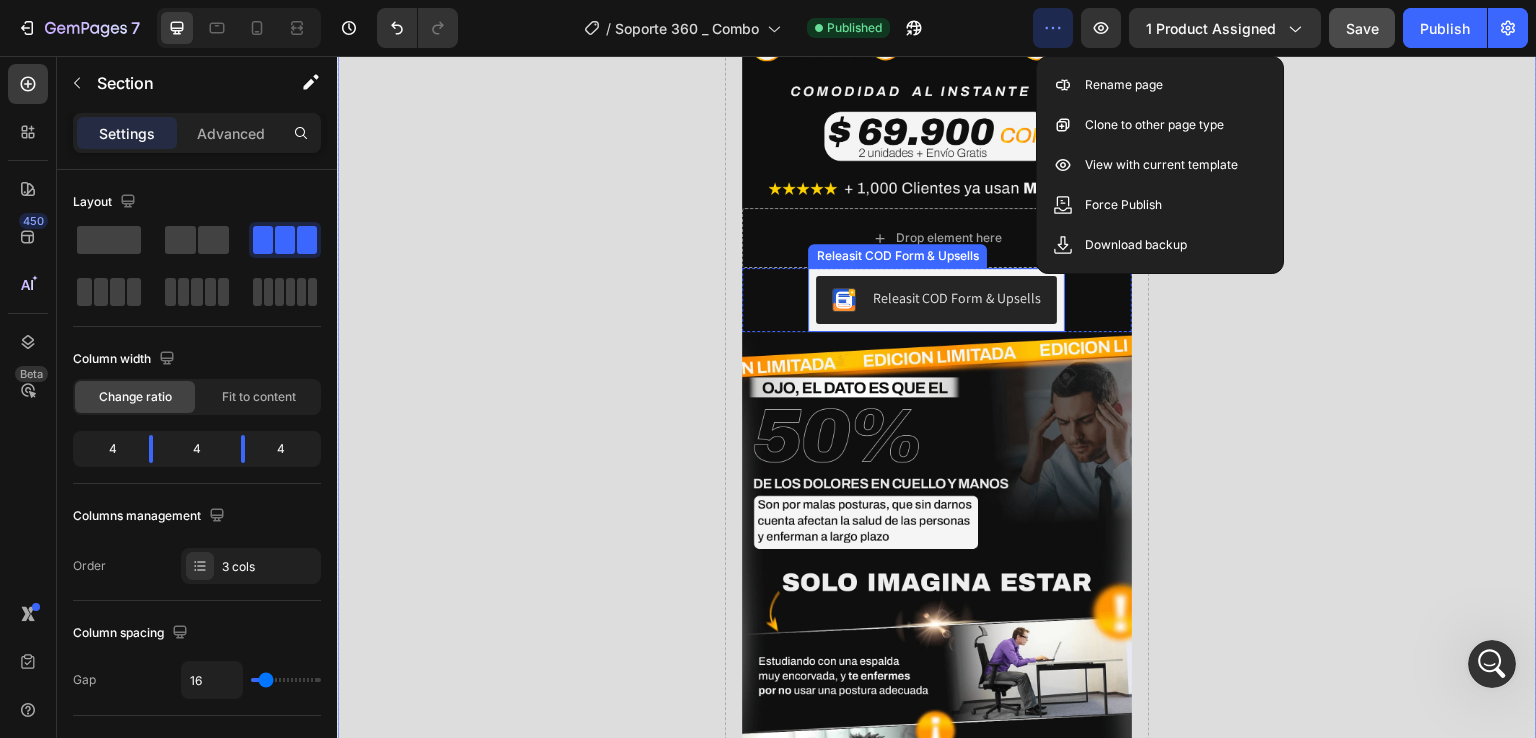click on "Releasit COD Form & Upsells" at bounding box center (956, 298) 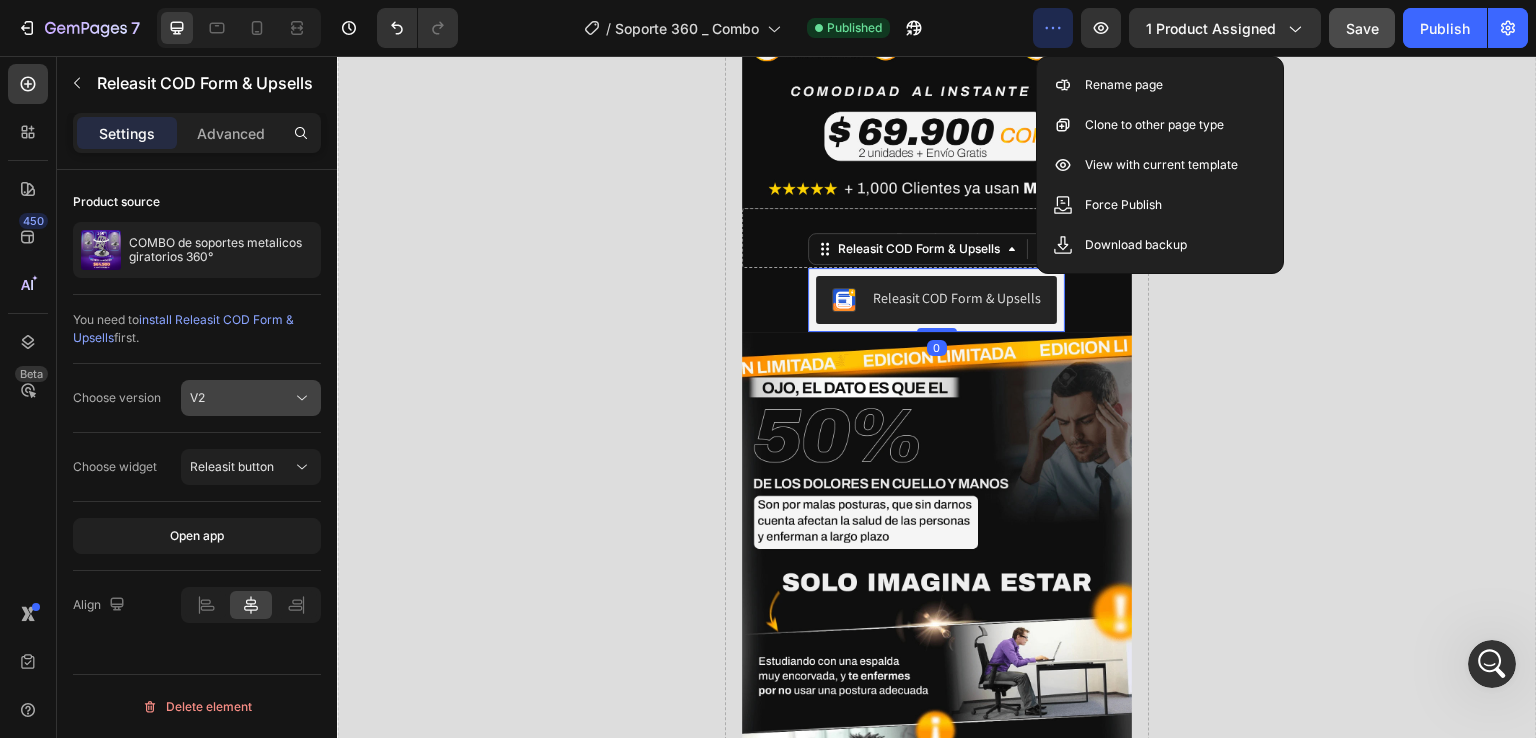 click on "V2" at bounding box center (241, 398) 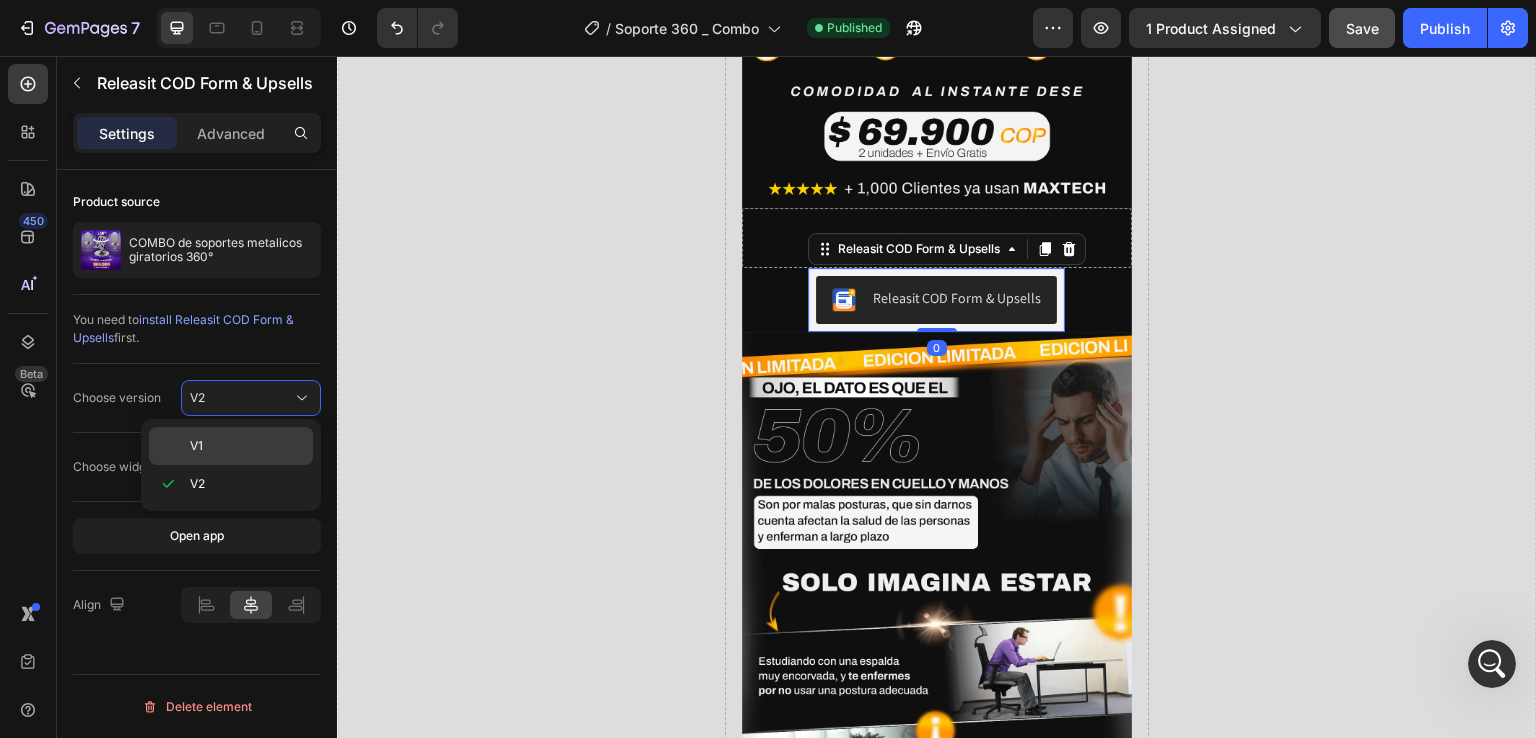 click on "V1" at bounding box center [247, 446] 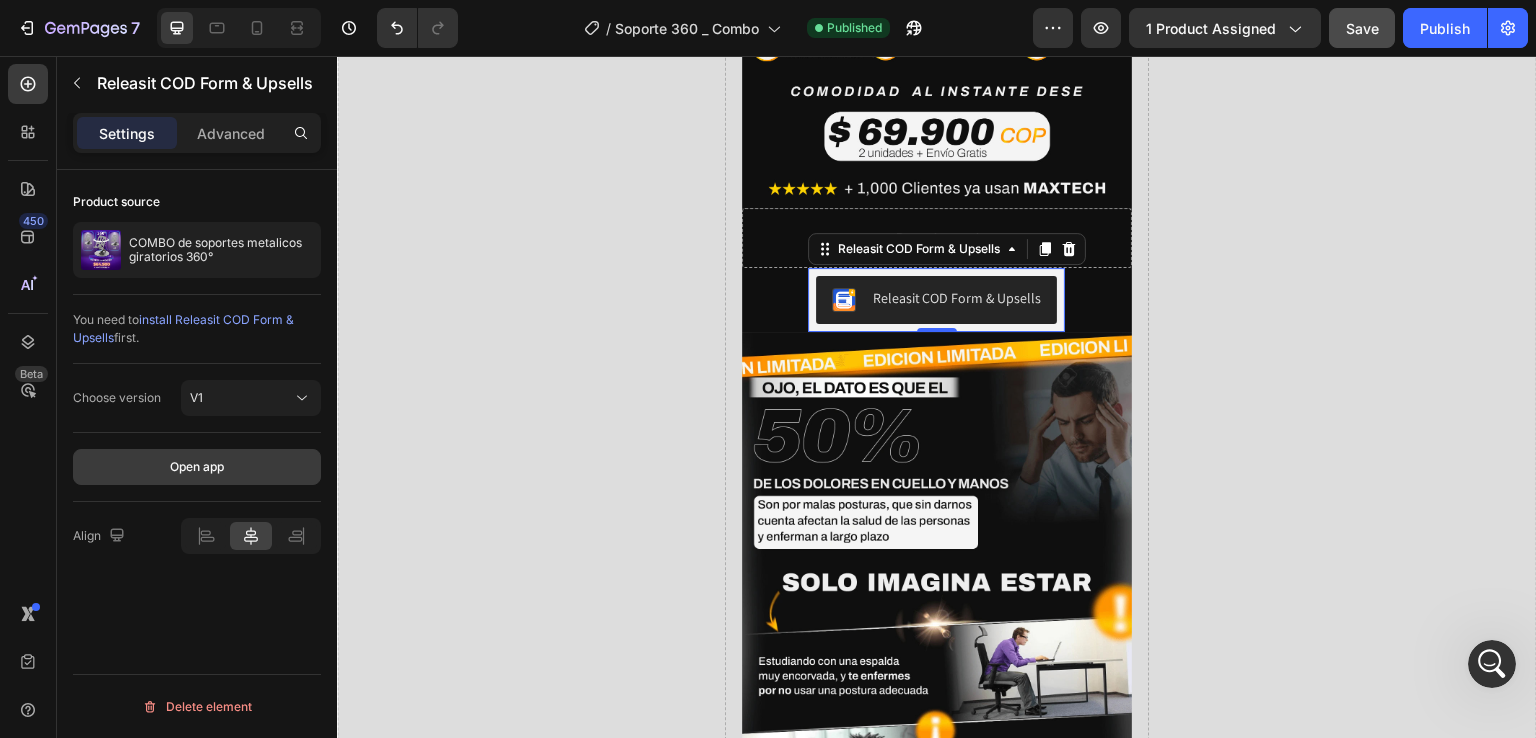 click on "Open app" at bounding box center (197, 467) 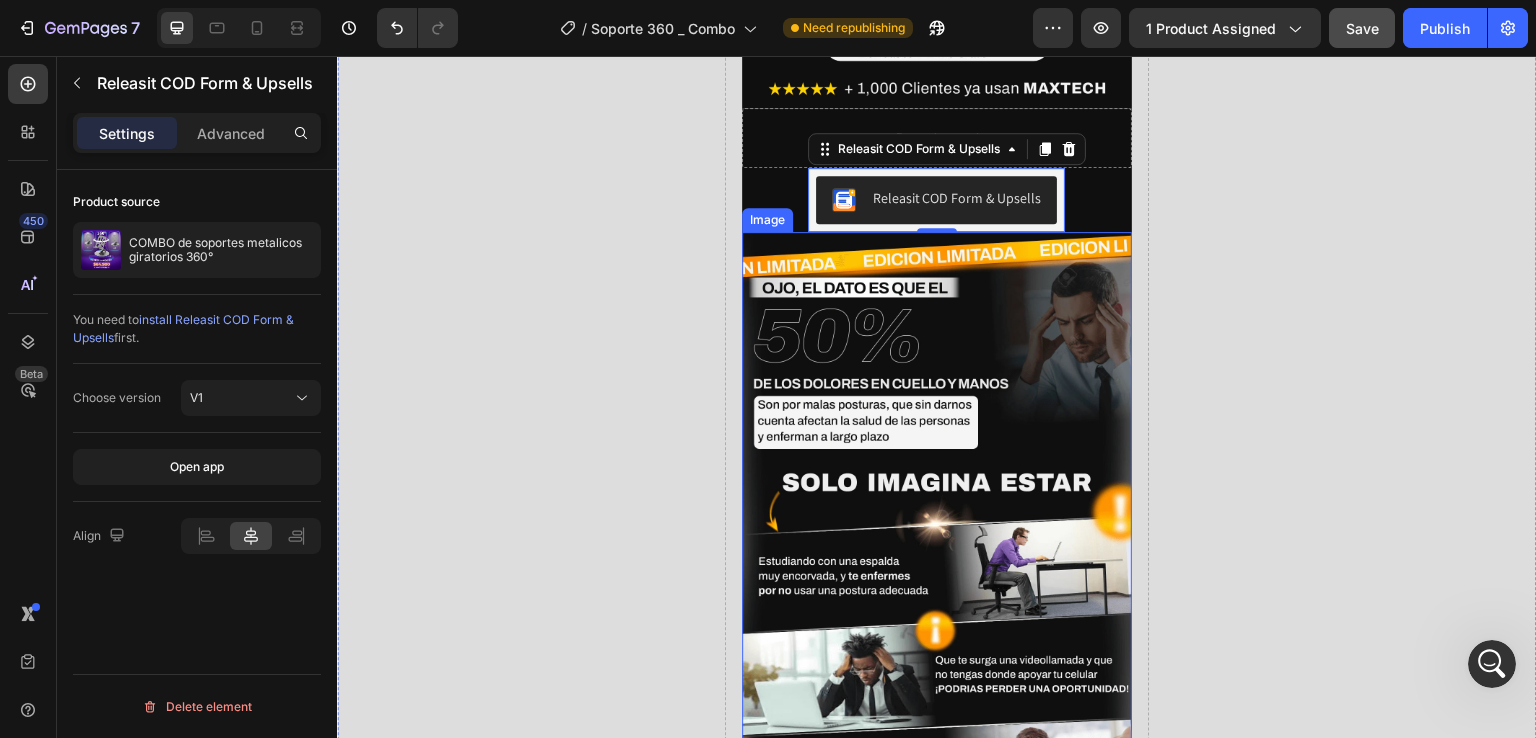 scroll, scrollTop: 400, scrollLeft: 0, axis: vertical 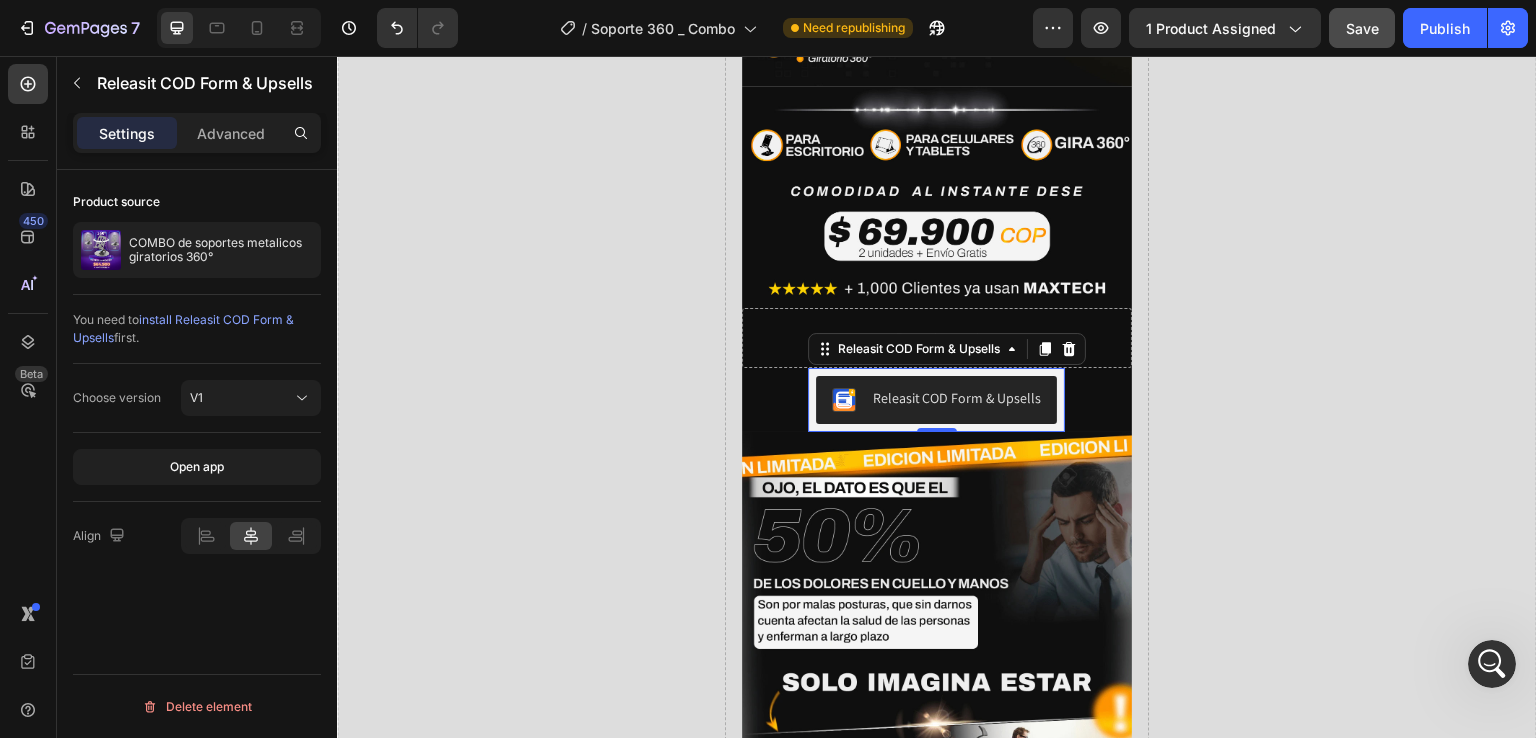 click 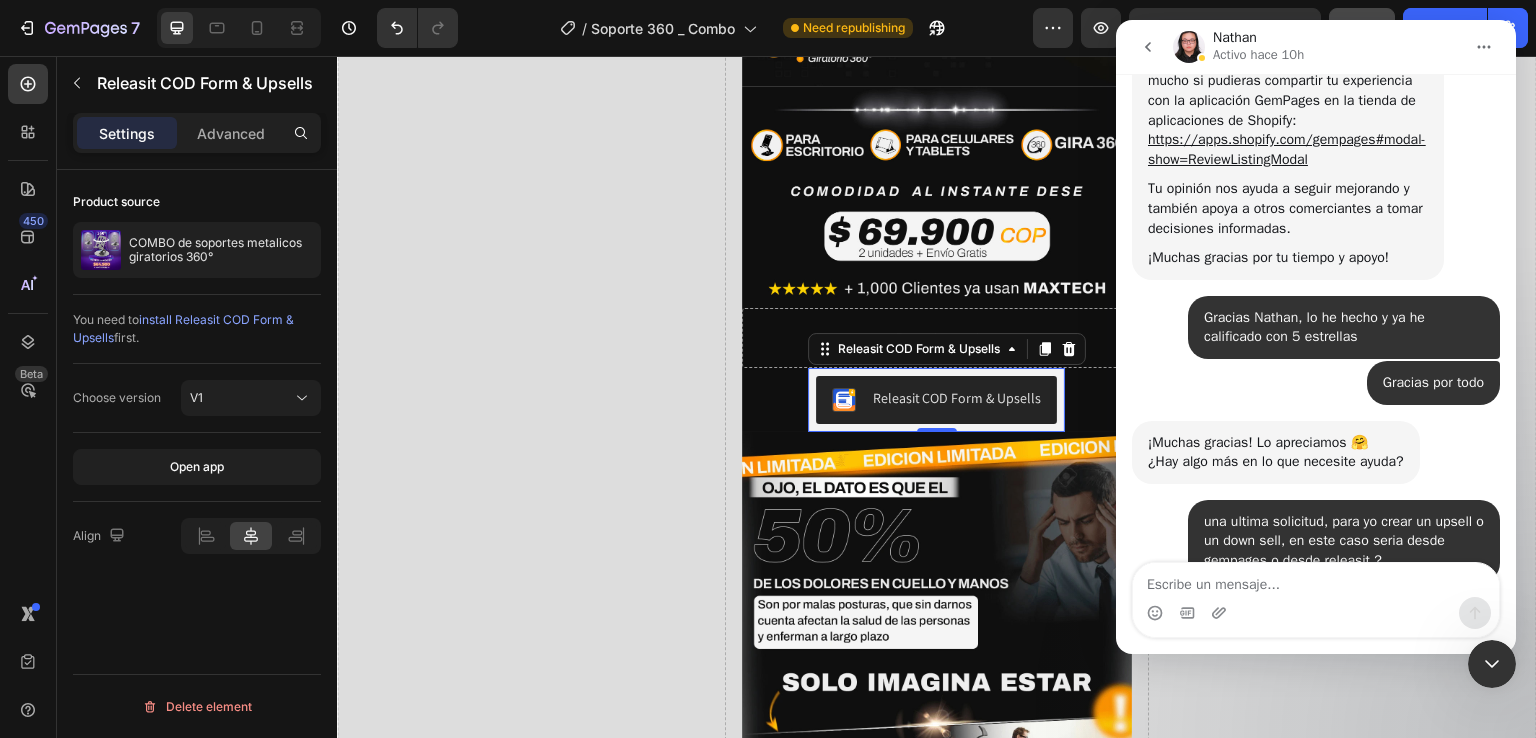 scroll, scrollTop: 8970, scrollLeft: 0, axis: vertical 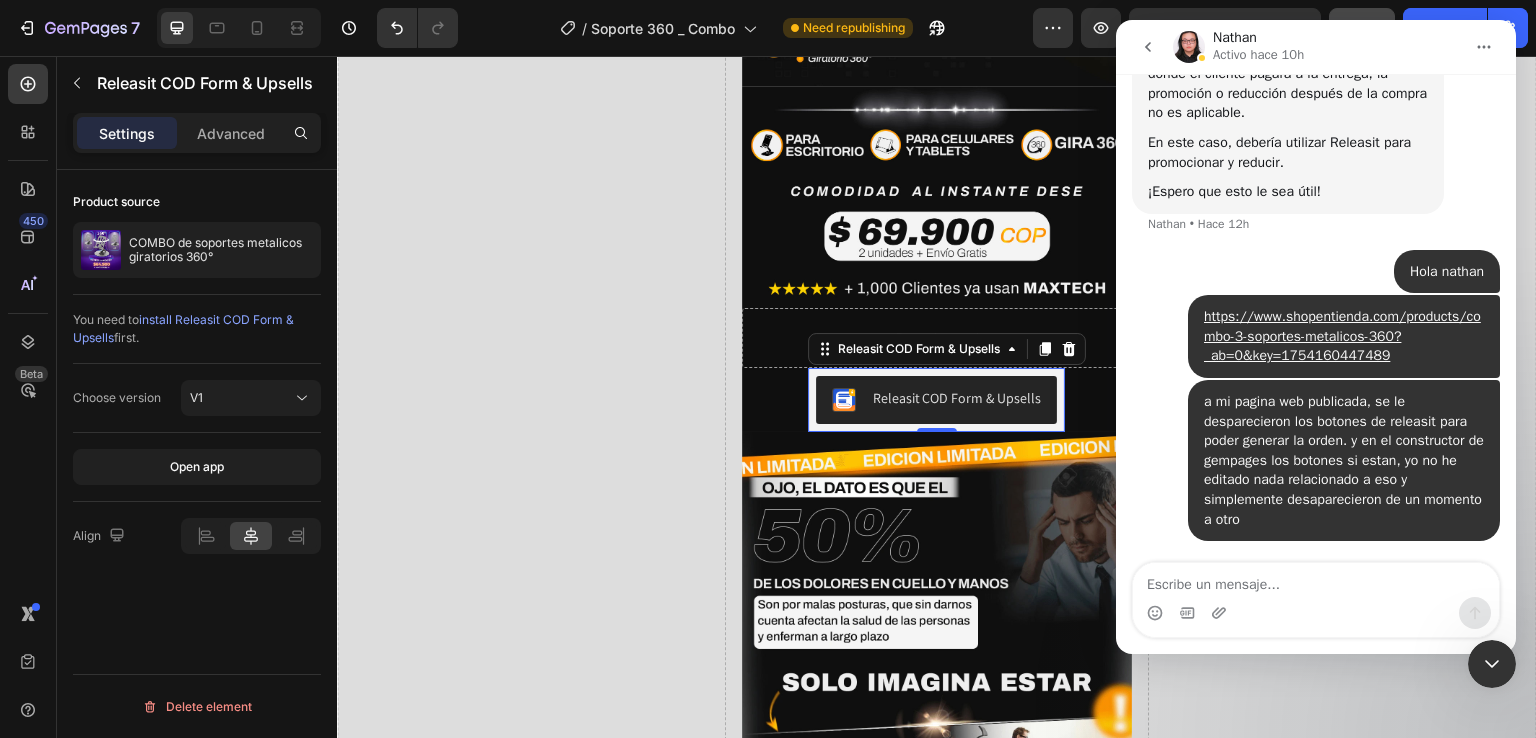 click 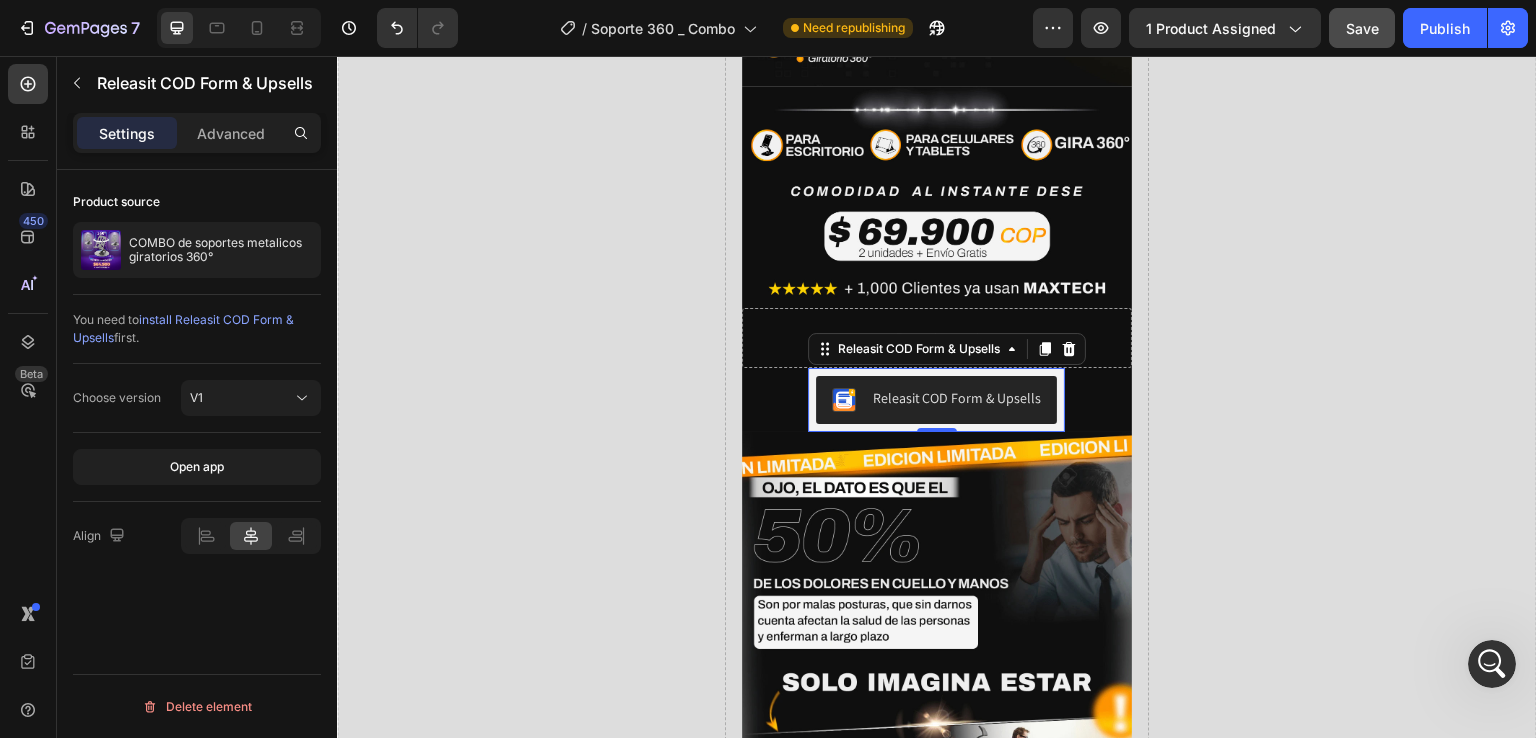 click 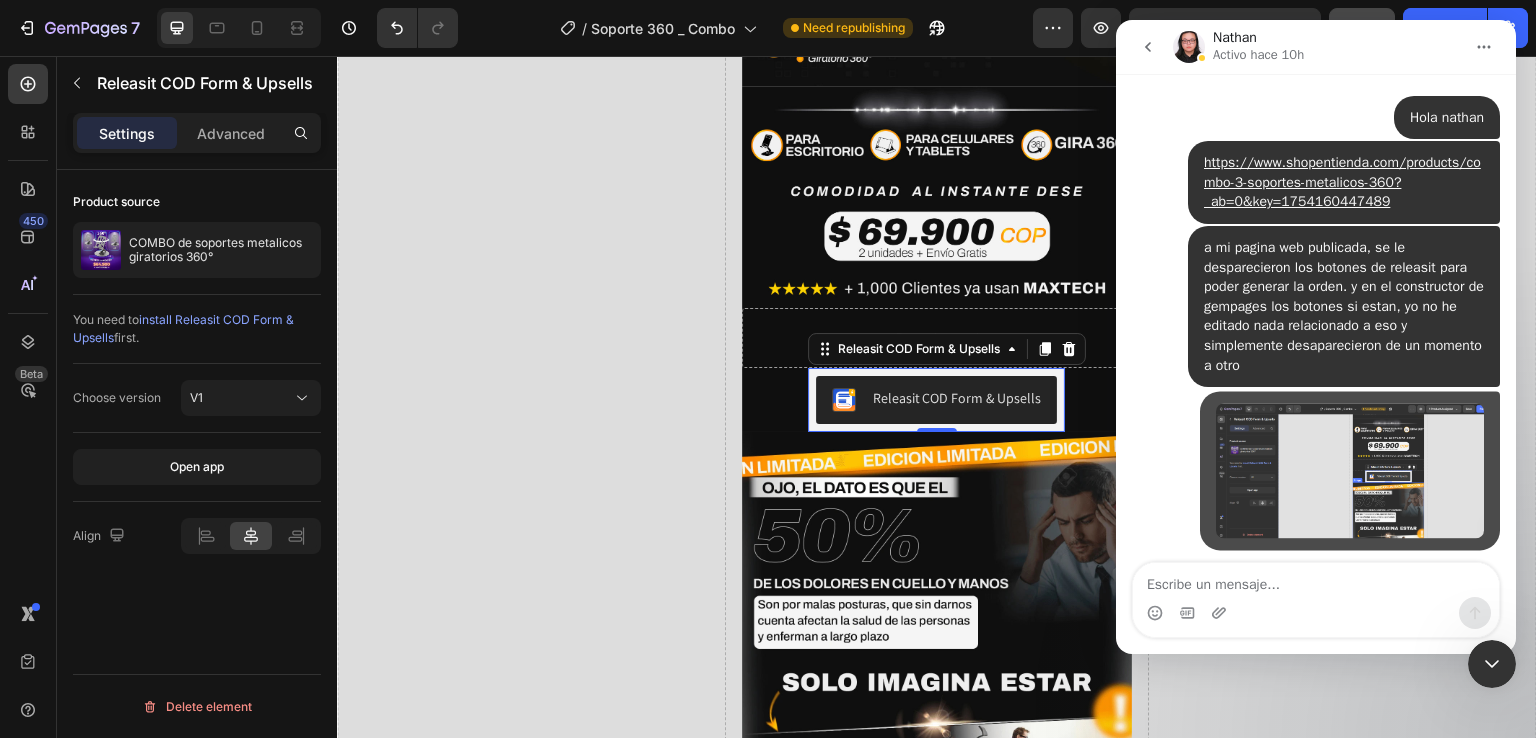 scroll, scrollTop: 9131, scrollLeft: 0, axis: vertical 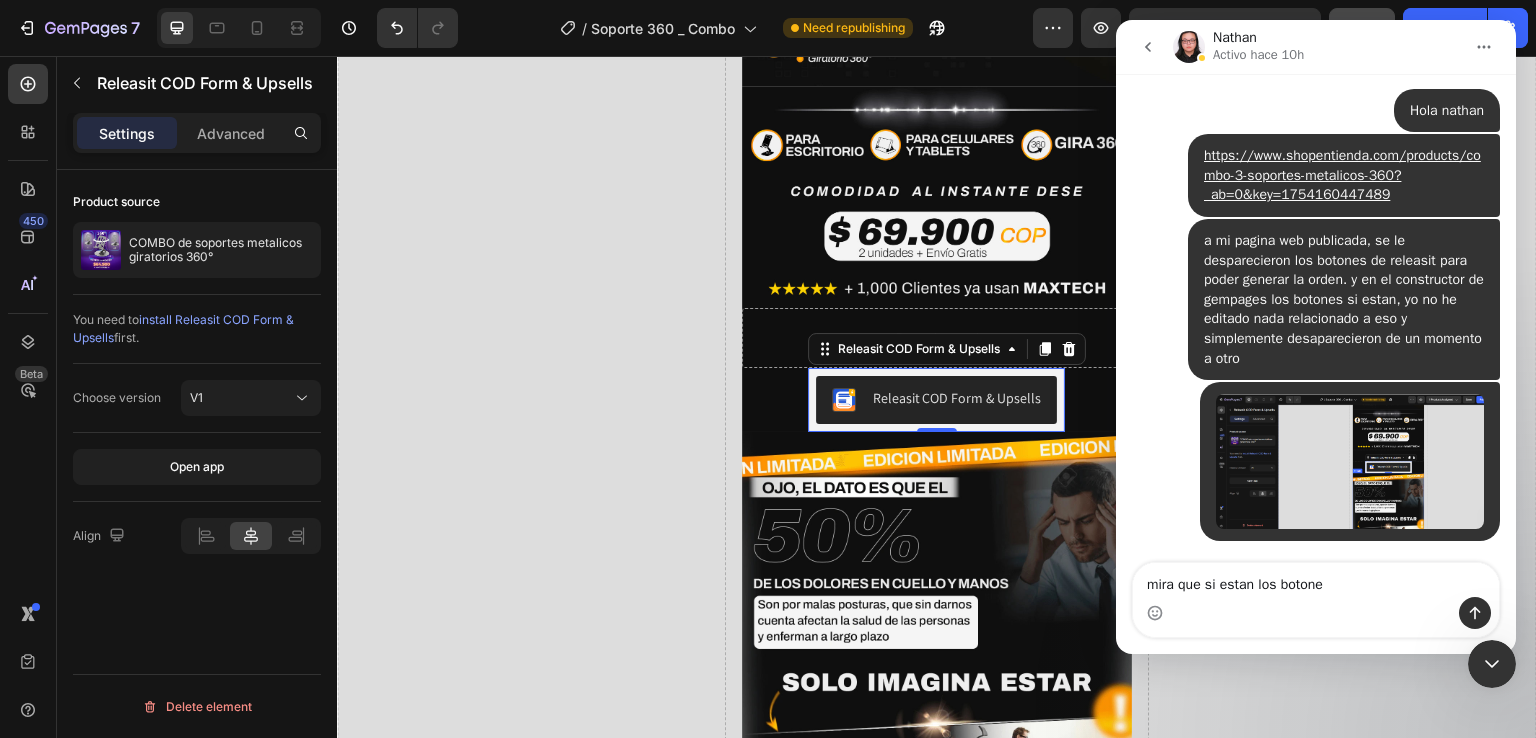 type on "mira que si estan los botones" 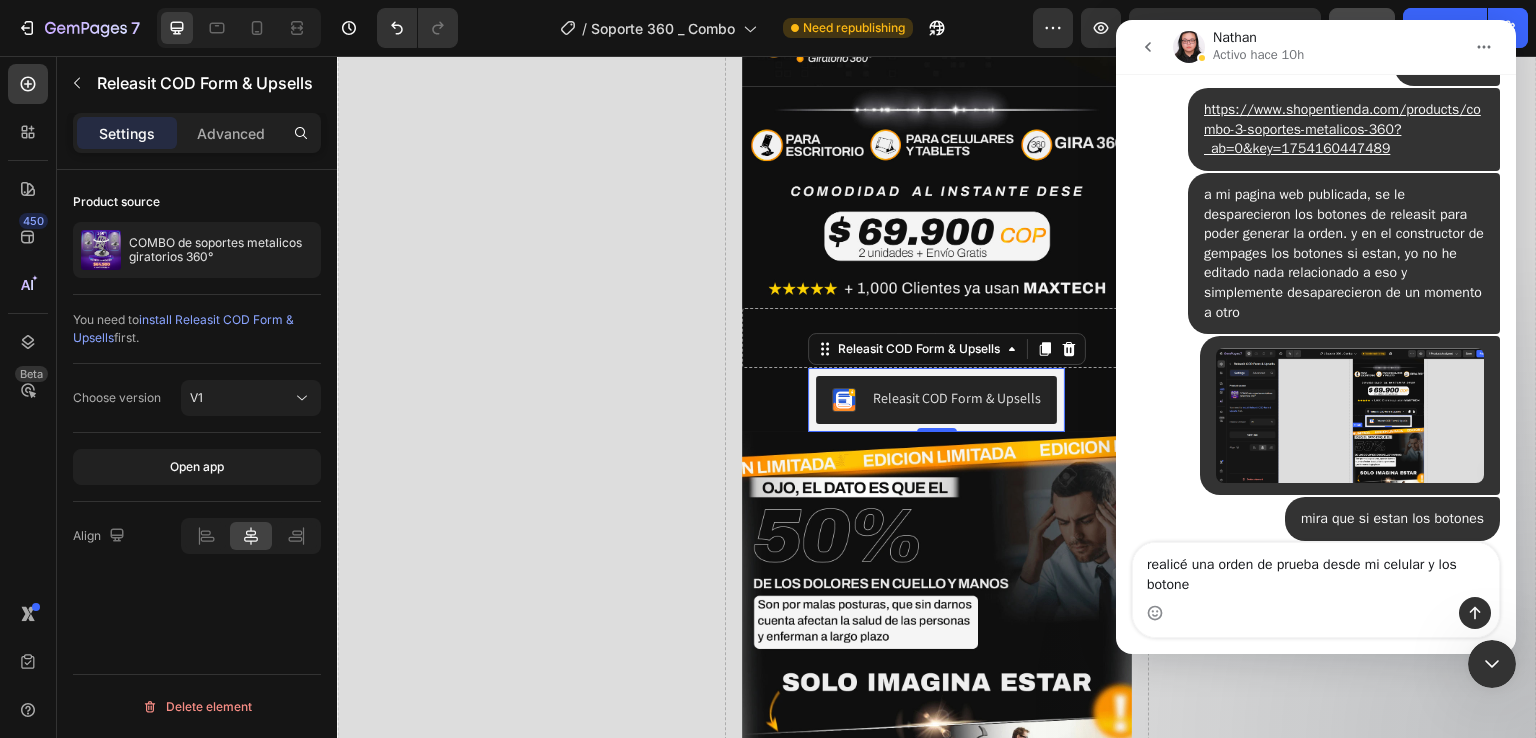 scroll, scrollTop: 9196, scrollLeft: 0, axis: vertical 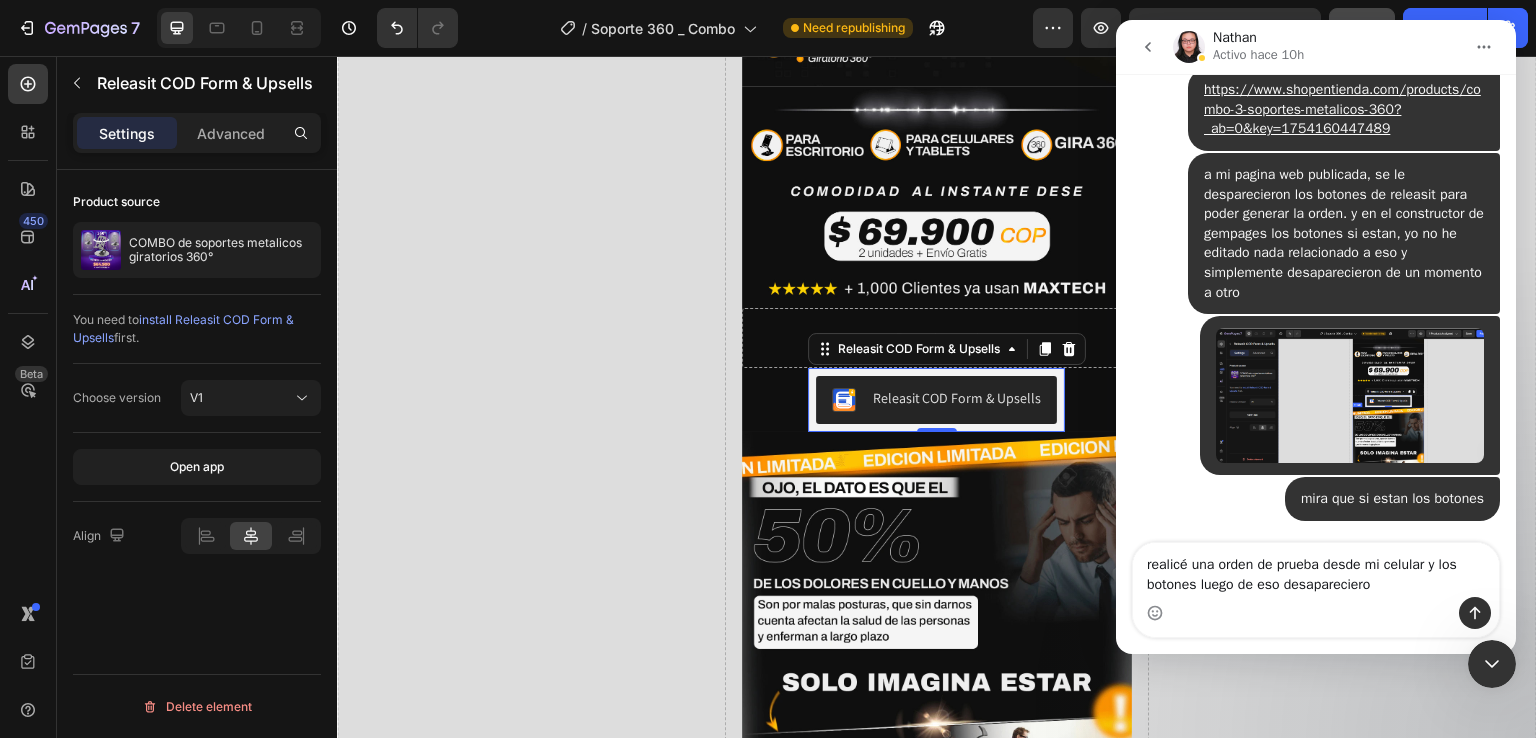 type on "realicé una orden de prueba desde mi celular y los botones luego de eso desaparecieron" 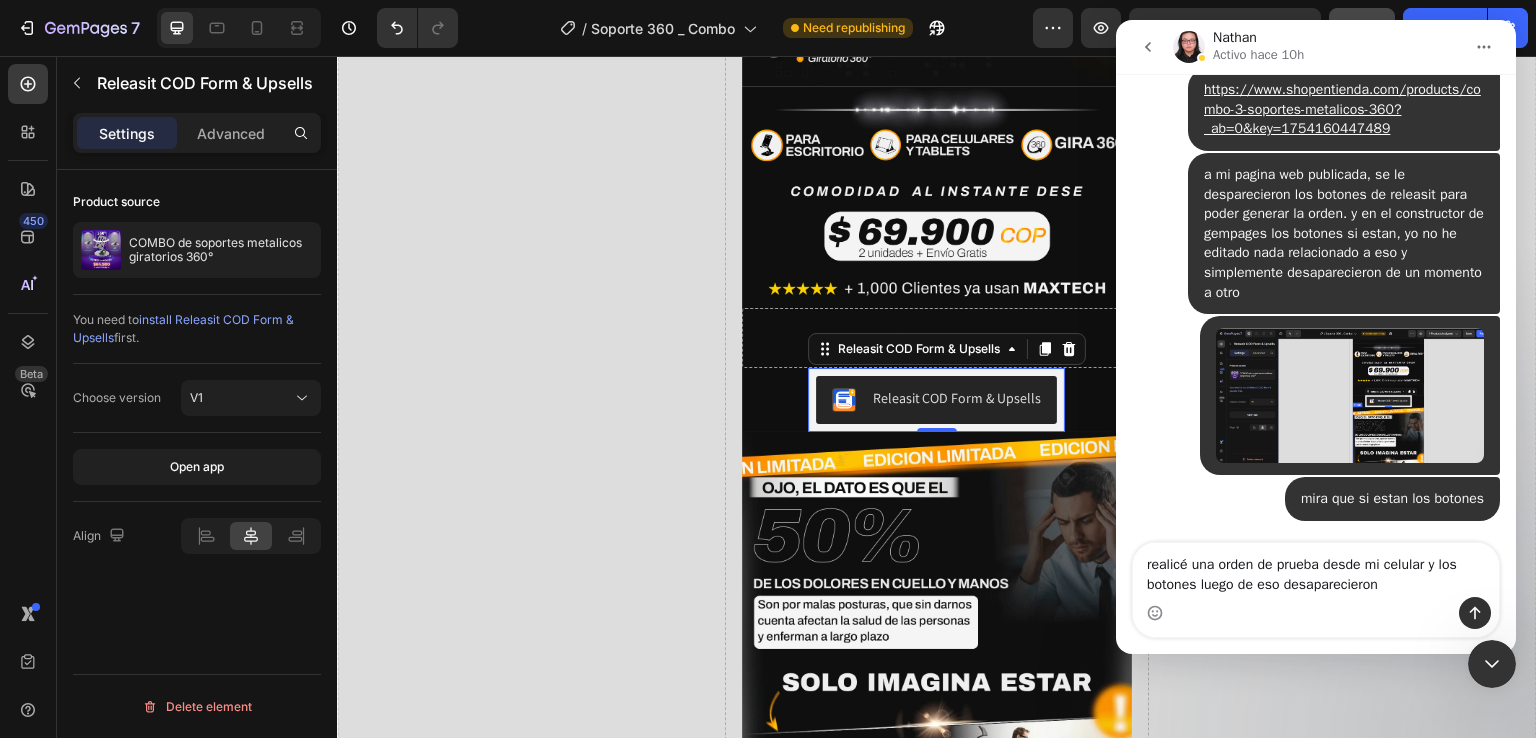 type 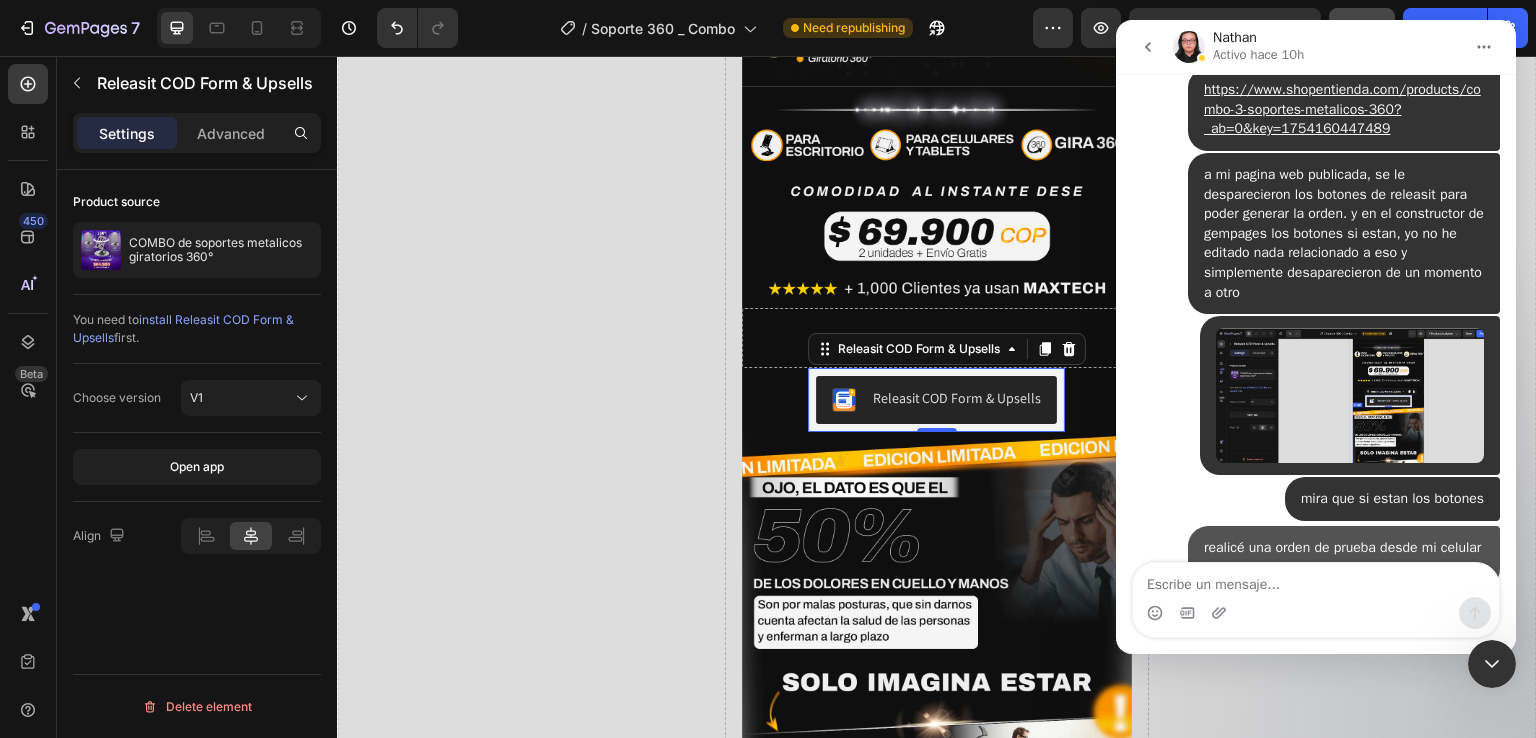 scroll, scrollTop: 9242, scrollLeft: 0, axis: vertical 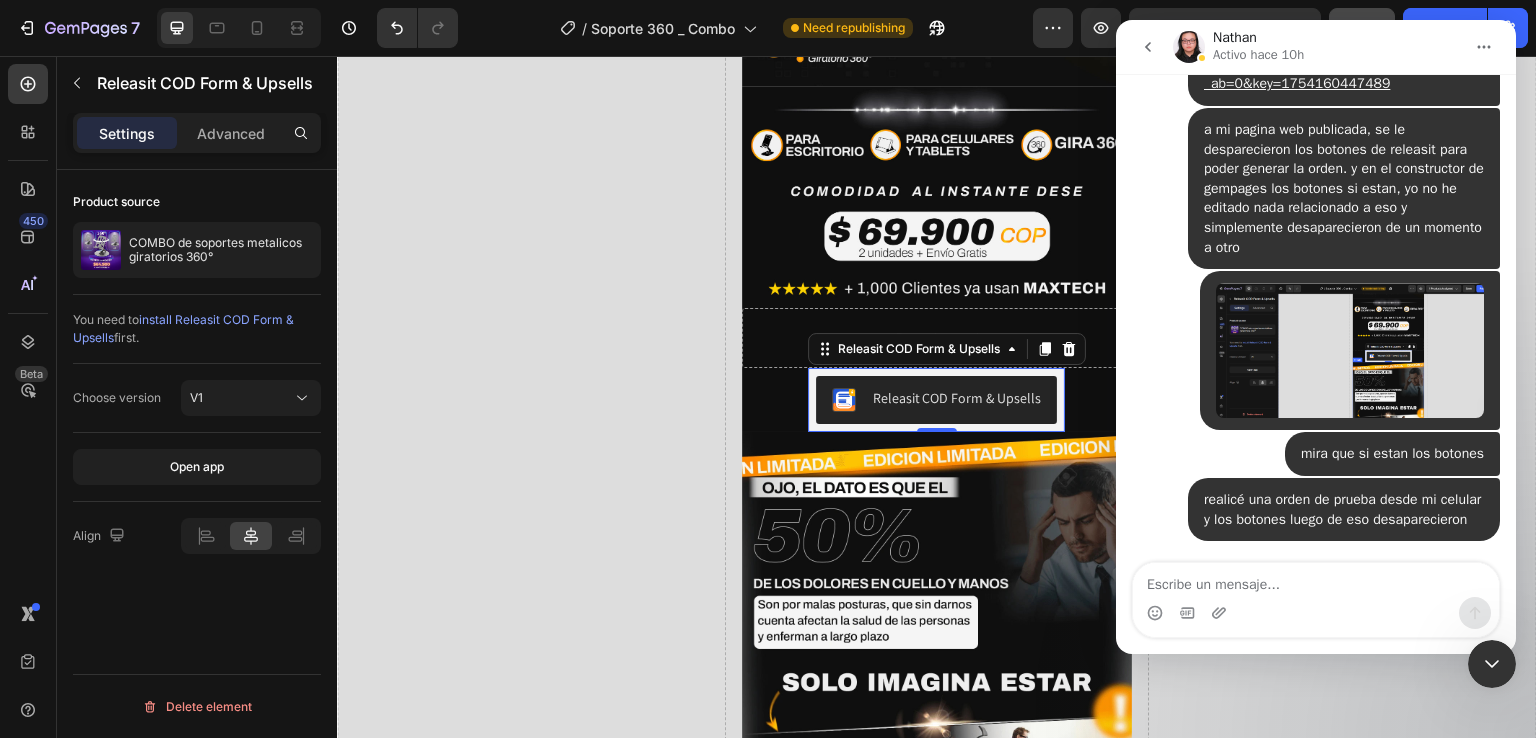 click at bounding box center [1492, 664] 